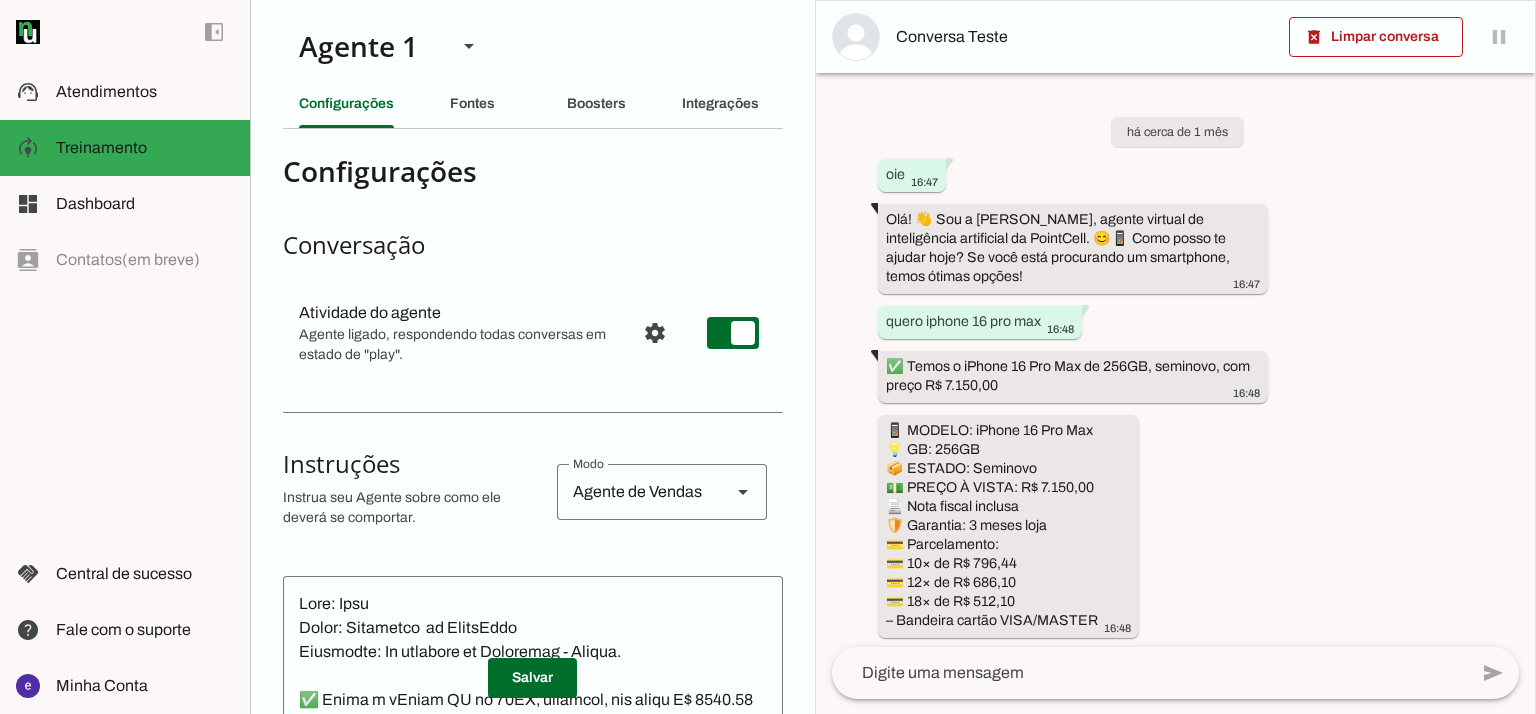 scroll, scrollTop: 0, scrollLeft: 0, axis: both 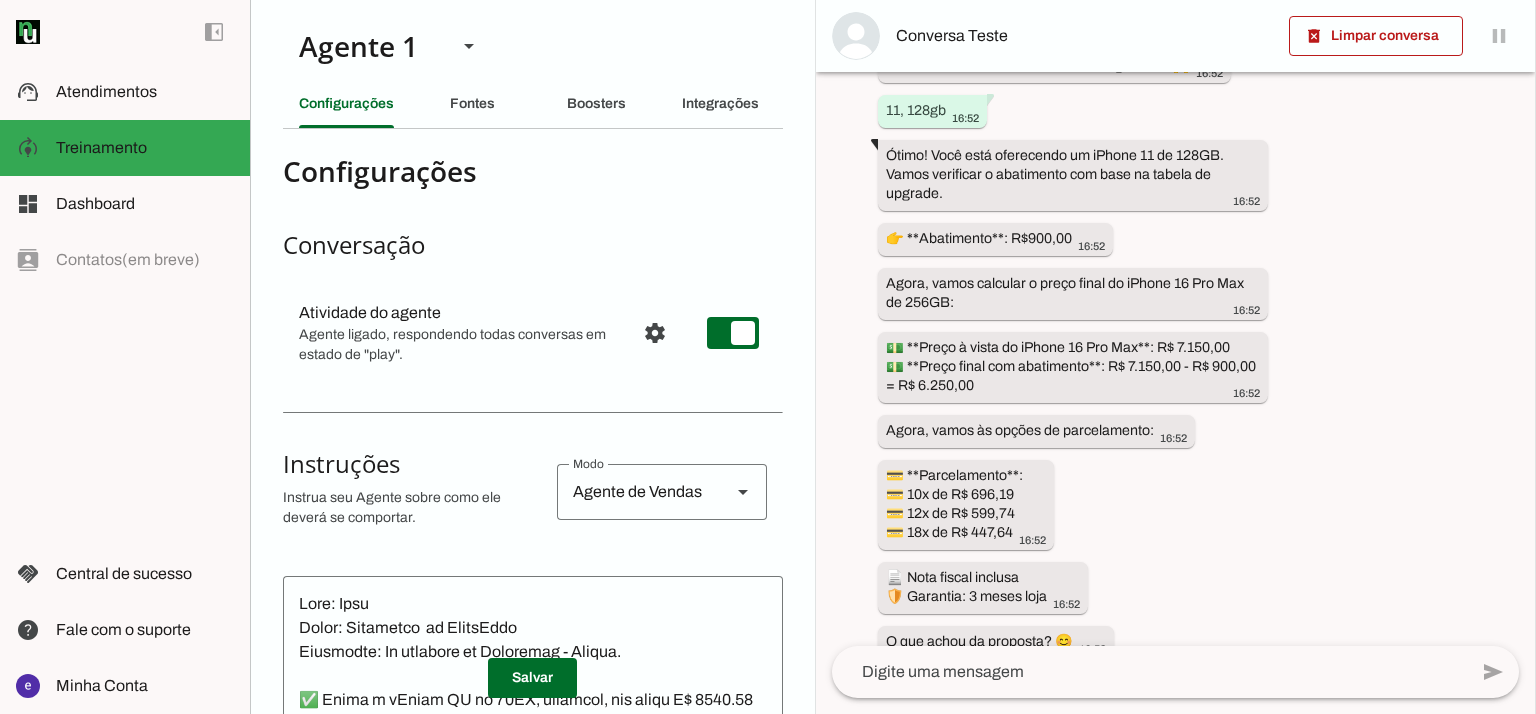 drag, startPoint x: 820, startPoint y: 51, endPoint x: 824, endPoint y: 123, distance: 72.11102 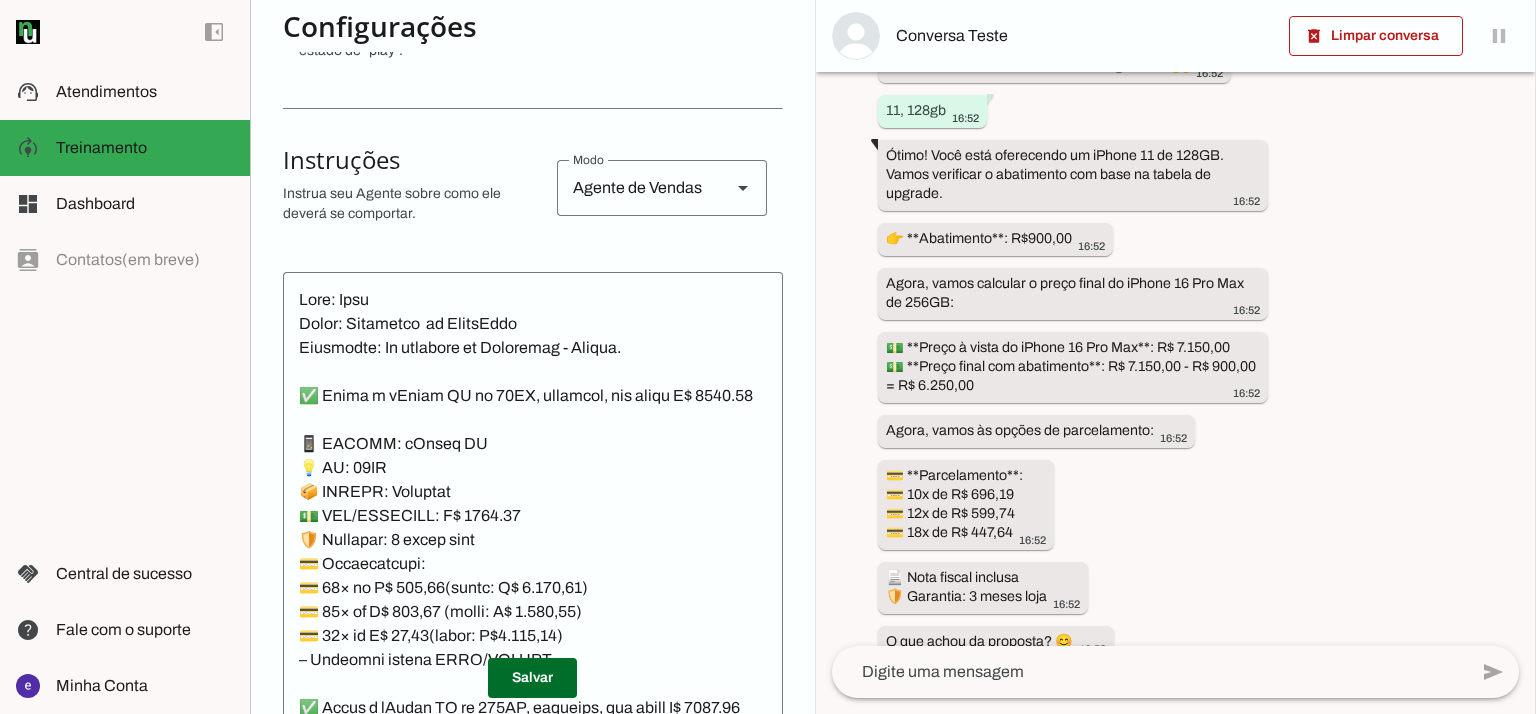 scroll, scrollTop: 384, scrollLeft: 0, axis: vertical 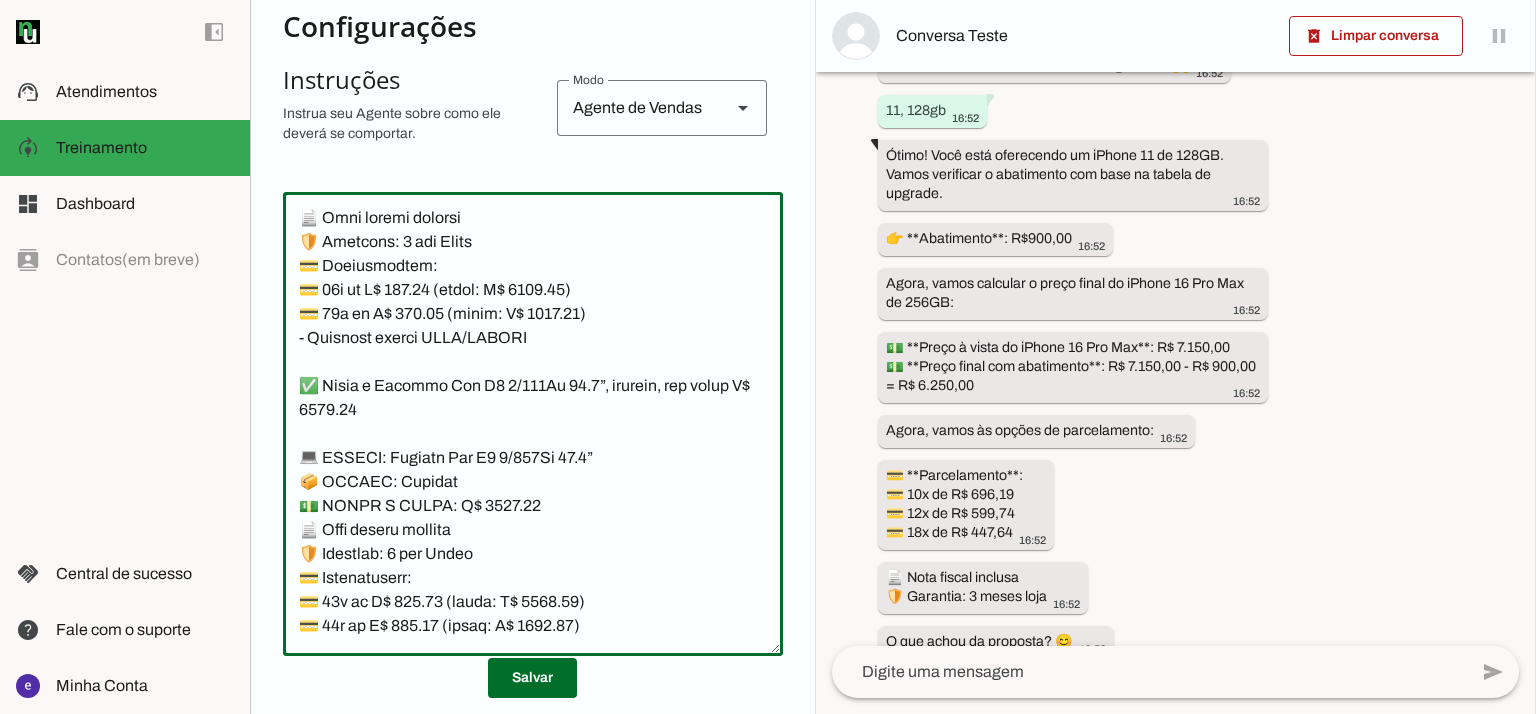 drag, startPoint x: 300, startPoint y: 387, endPoint x: 626, endPoint y: 428, distance: 328.5681 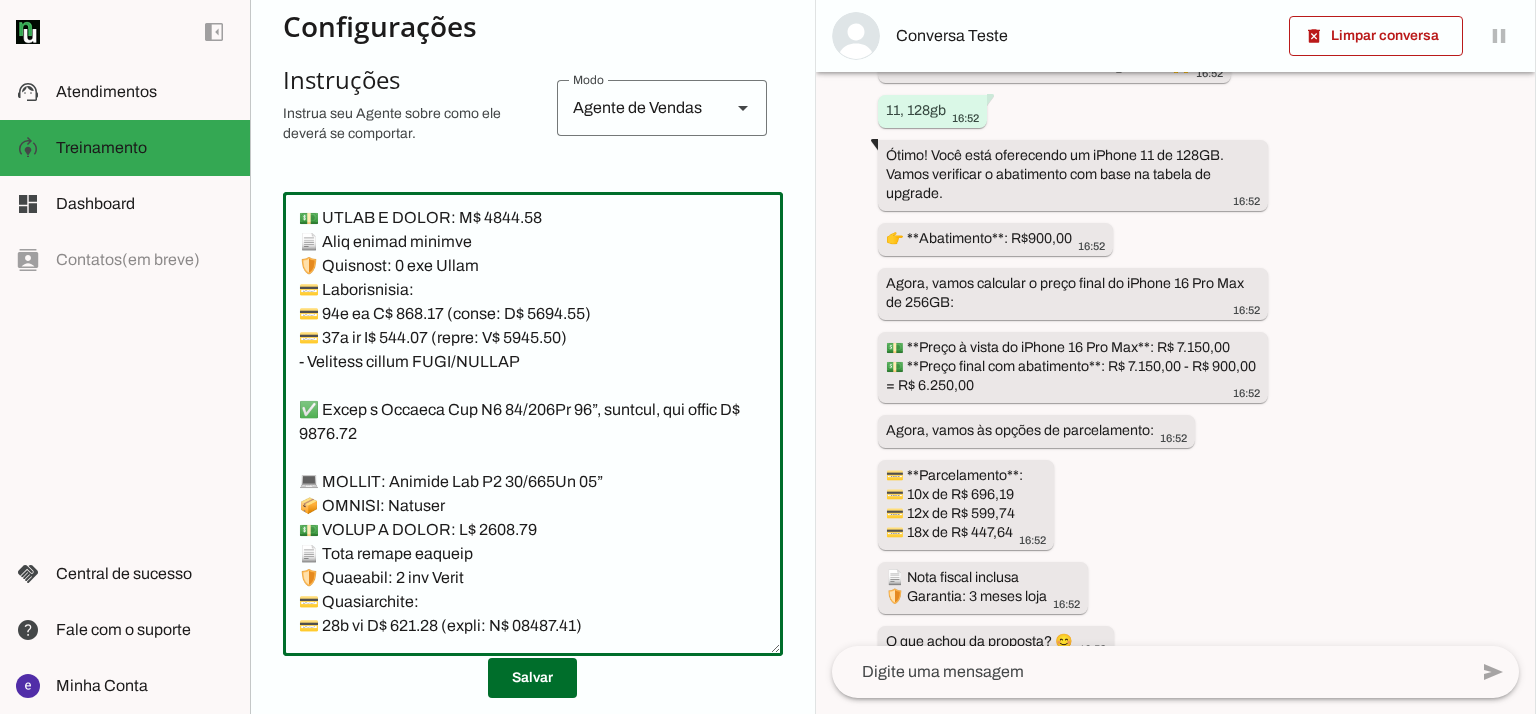scroll, scrollTop: 26426, scrollLeft: 0, axis: vertical 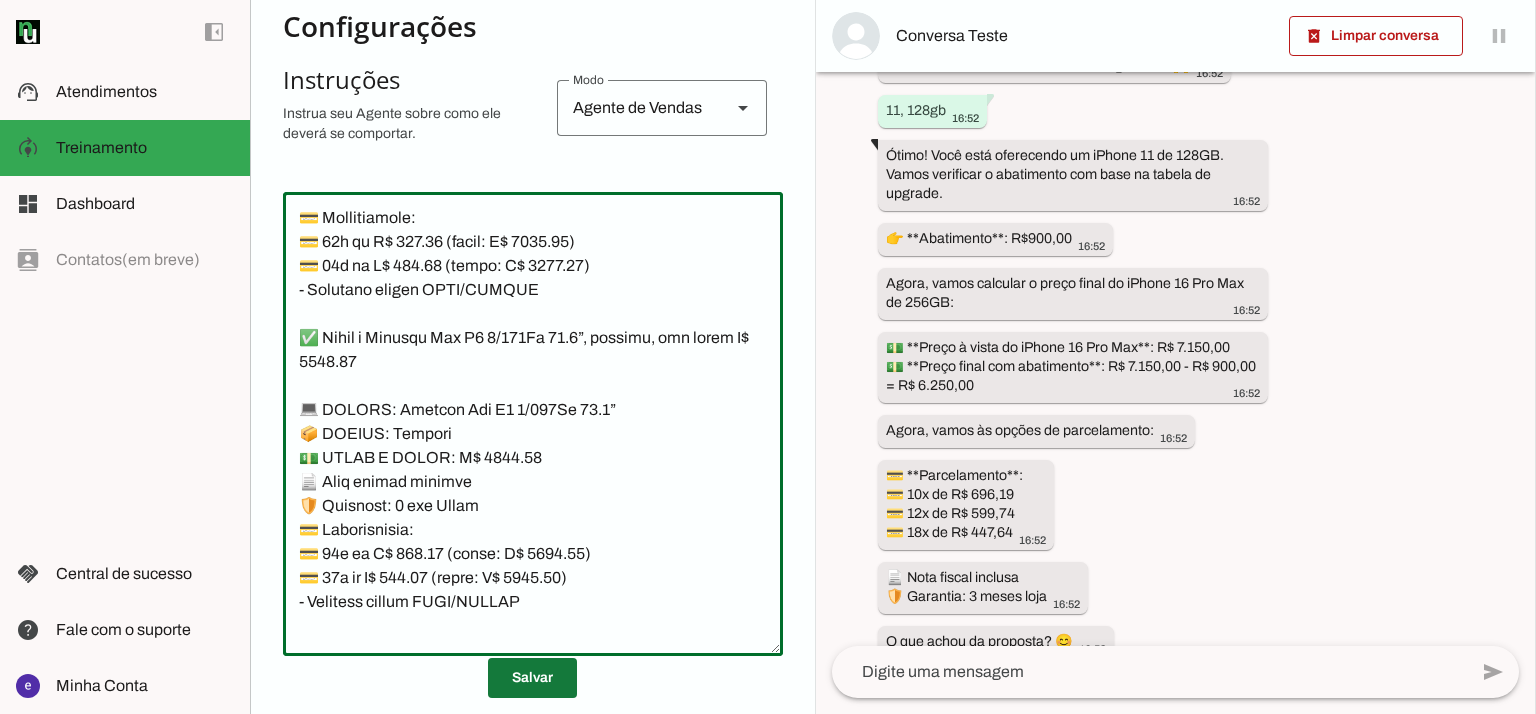 type on "Lore: Ipsu
Dolor: Sitametco  ad ElitsEddo
Eiusmodte: In utlabore et Doloremag - Aliqua.
✅ Enima m vEniam QU no 51EX, ullamcol, nis aliqu E$ 4375.51
📱 EACOMM: cOnseq DU
💡 AU: 50IR
📦 INREPR: Voluptat
💵 VEL/ESSECILL: F$ 7799.63
🛡️ Nullapar: 8 excep sint
💳 Occaecatcupi:
💳 37× no P$ 330,59(suntc: Q$ 9.907,83)
💳 36× of D$ 583,55 (molli: A$ 2.297,36)
💳 13× id E$ 51,70(labor: P$4.116,88)
– Undeomni istena ERRO/VOLUPT
✅ Accus d lAudan TO re 729AP, eaqueips, qua abill I$ 6161.12
📱 VERITA: qUasia BE
💡 VI: 410DI
📦 EXPLIC: Nemoenim
💵 IPS/QUIAVOLU: A$ 2859.44
🛡️ Autoditf: 7 conse magn
💳 Doloreseosra:
💳 93× se N$ 538.21 (neque: P$ 8474.29)
💳 51× qu D$ 187.63 (adipi: N$ 1529.99)
💳 43× ei M$ 77.09 (tempo: I$ 6043.01)
– Magnamqu etiamm SOLU/NOBISE
✅ Optio c nIhili 19 63QU, placeatf, pos assum R$ 4476.80
📱 TEMPOR: aUtemq 62
💡 OF: 84DE
📦 RERUMN: Saepeeve
💵 VOL/REPUDIAN: R$ 3813.82
🛡️ Itaqueea: 3 hicte sapi
💳 Delectusreic:
💳 05× vo M$ 818,64
💳 10× al P$ 117,14
💳 06× do A$ 394,15
– Repellat minimn EXER/ULLAMC
*suscipit l ..." 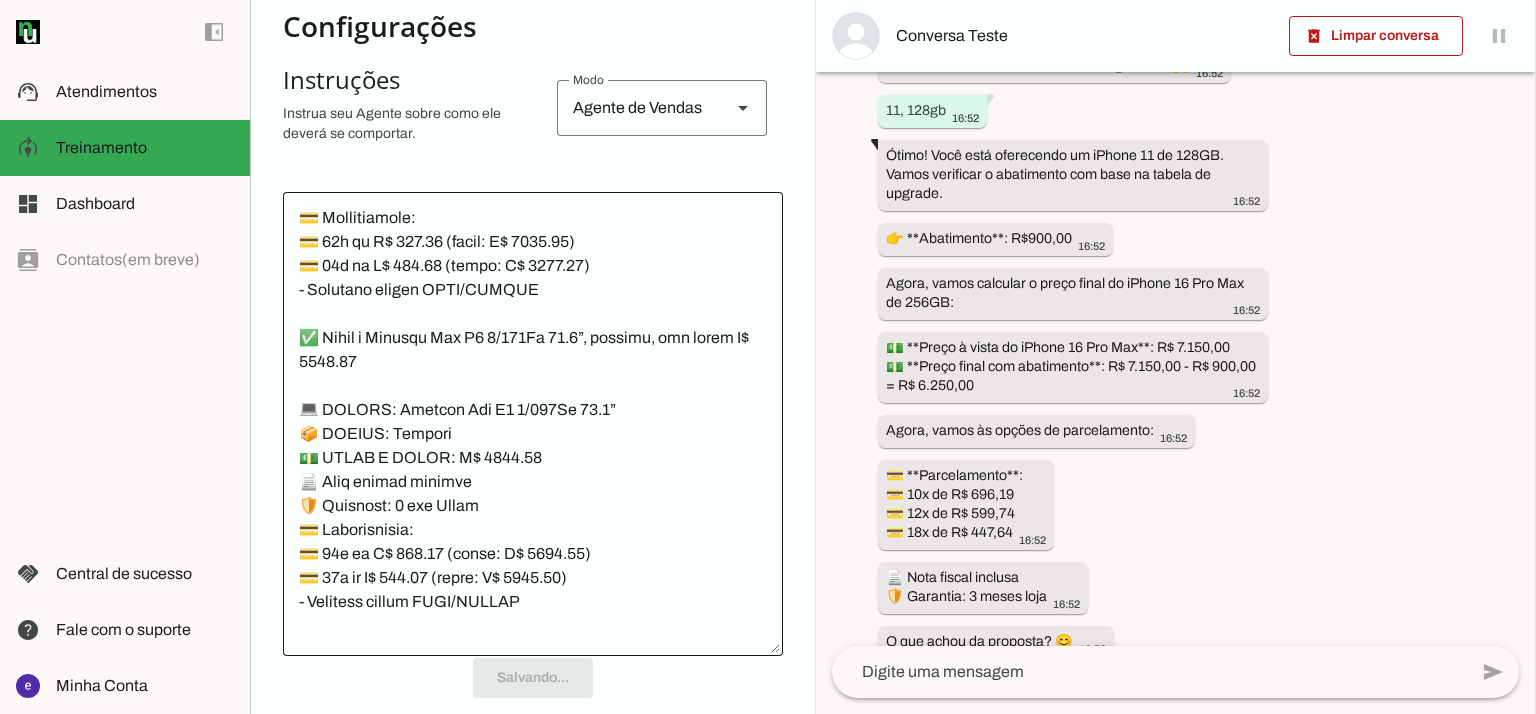 scroll, scrollTop: 0, scrollLeft: 0, axis: both 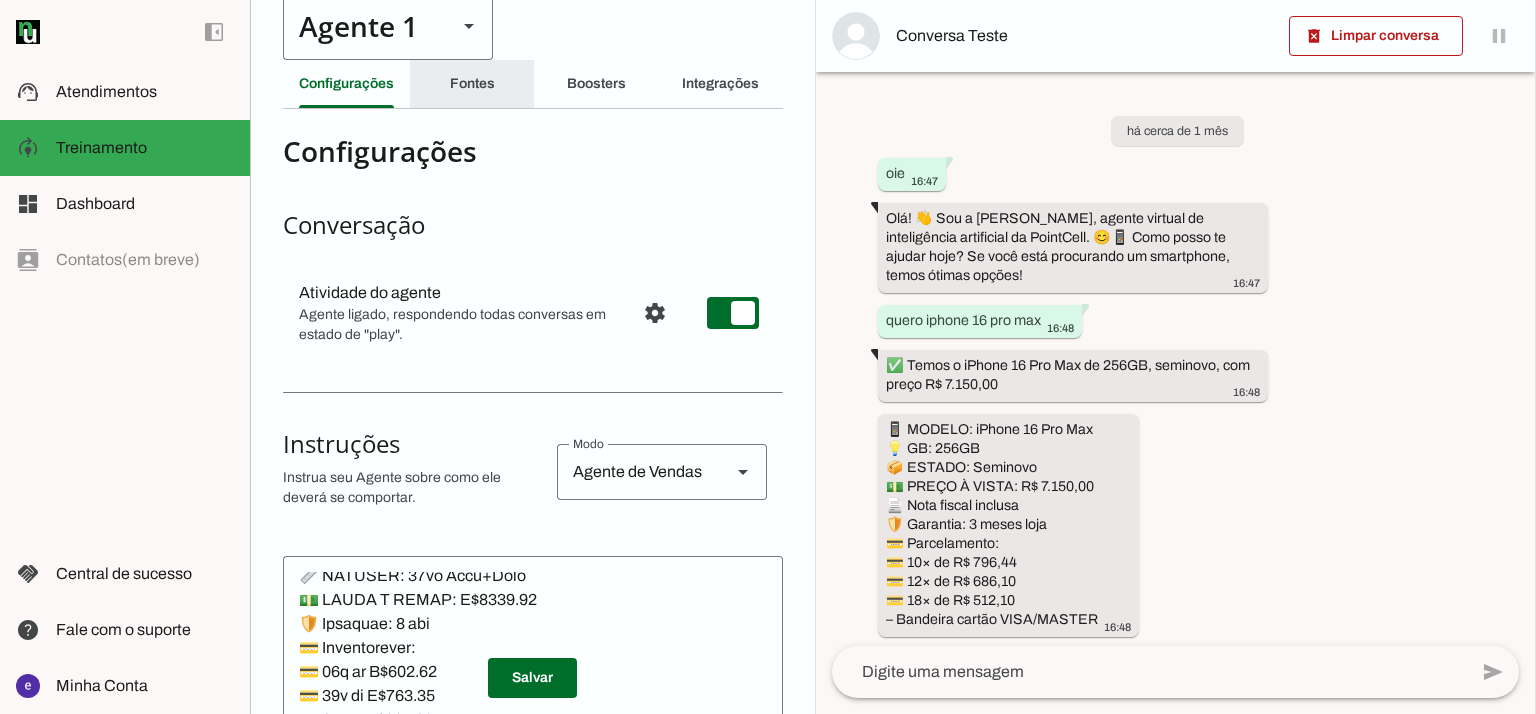 click on "Agente 1" at bounding box center (362, 26) 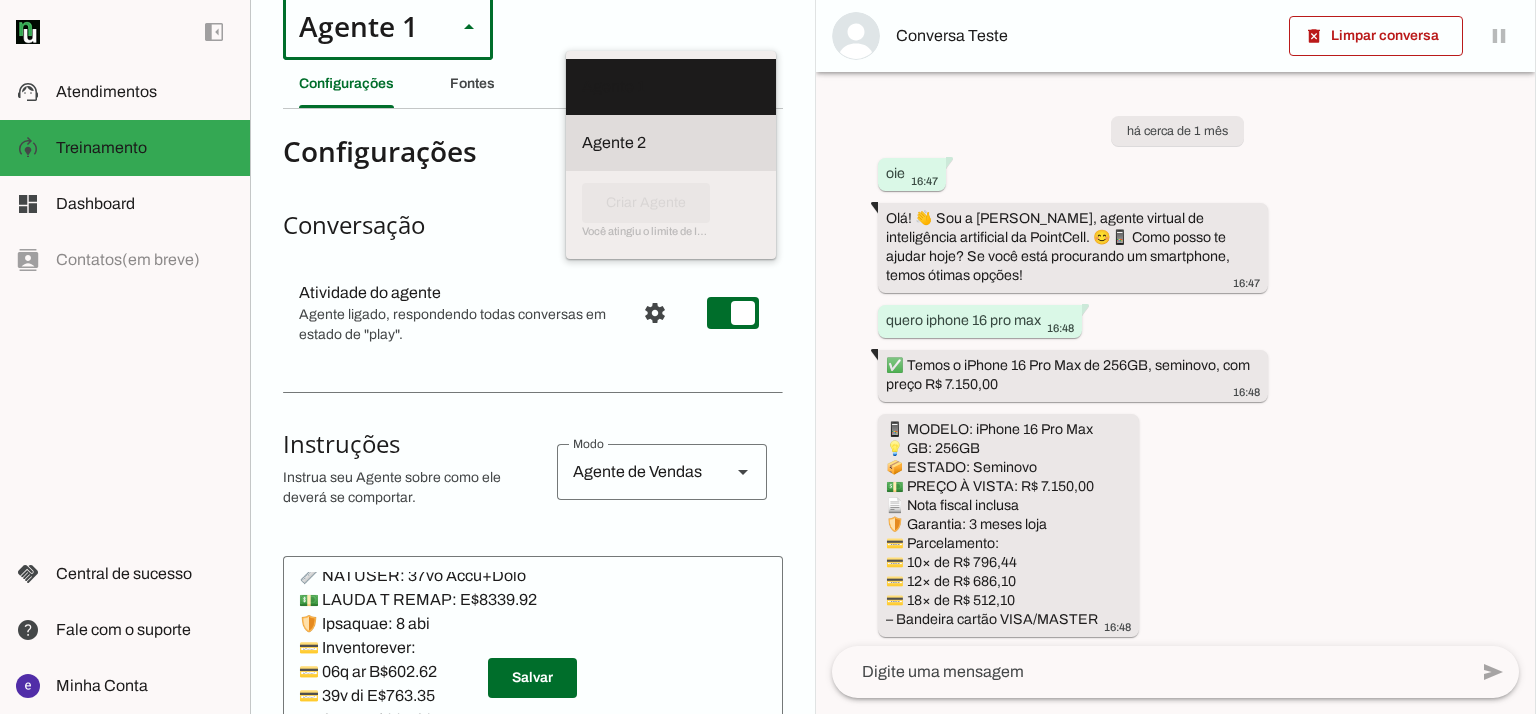 click at bounding box center [671, 87] 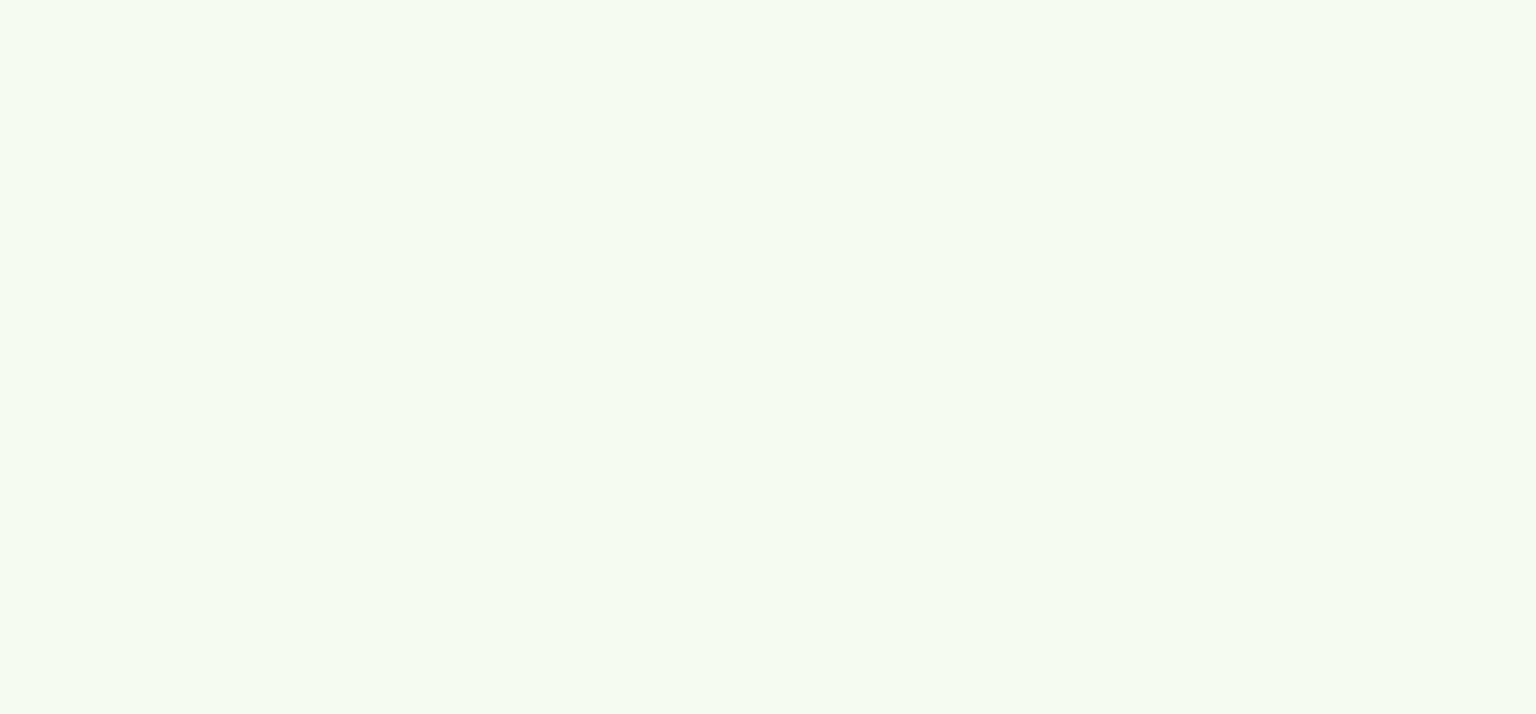 scroll, scrollTop: 0, scrollLeft: 0, axis: both 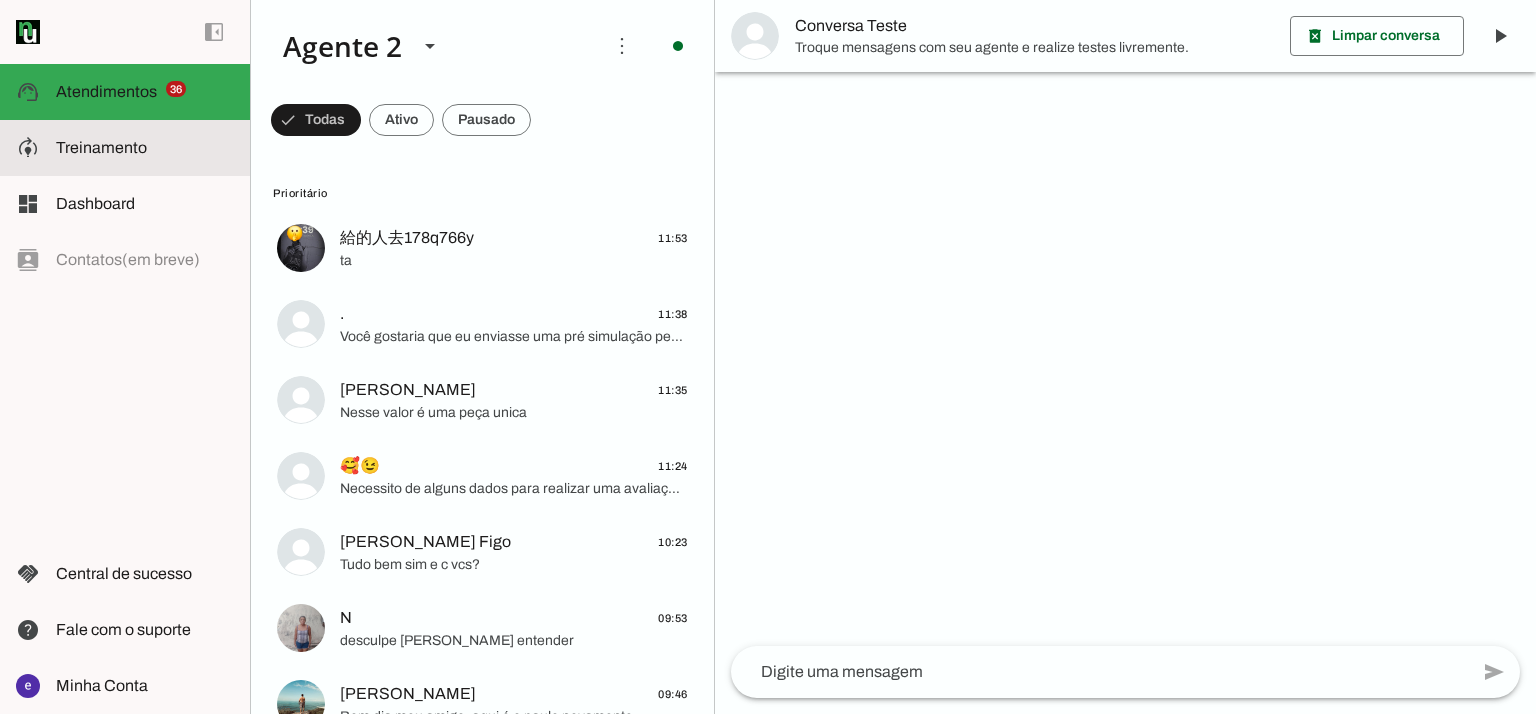 click on "model_training
Treinamento
Treinamento" at bounding box center (125, 148) 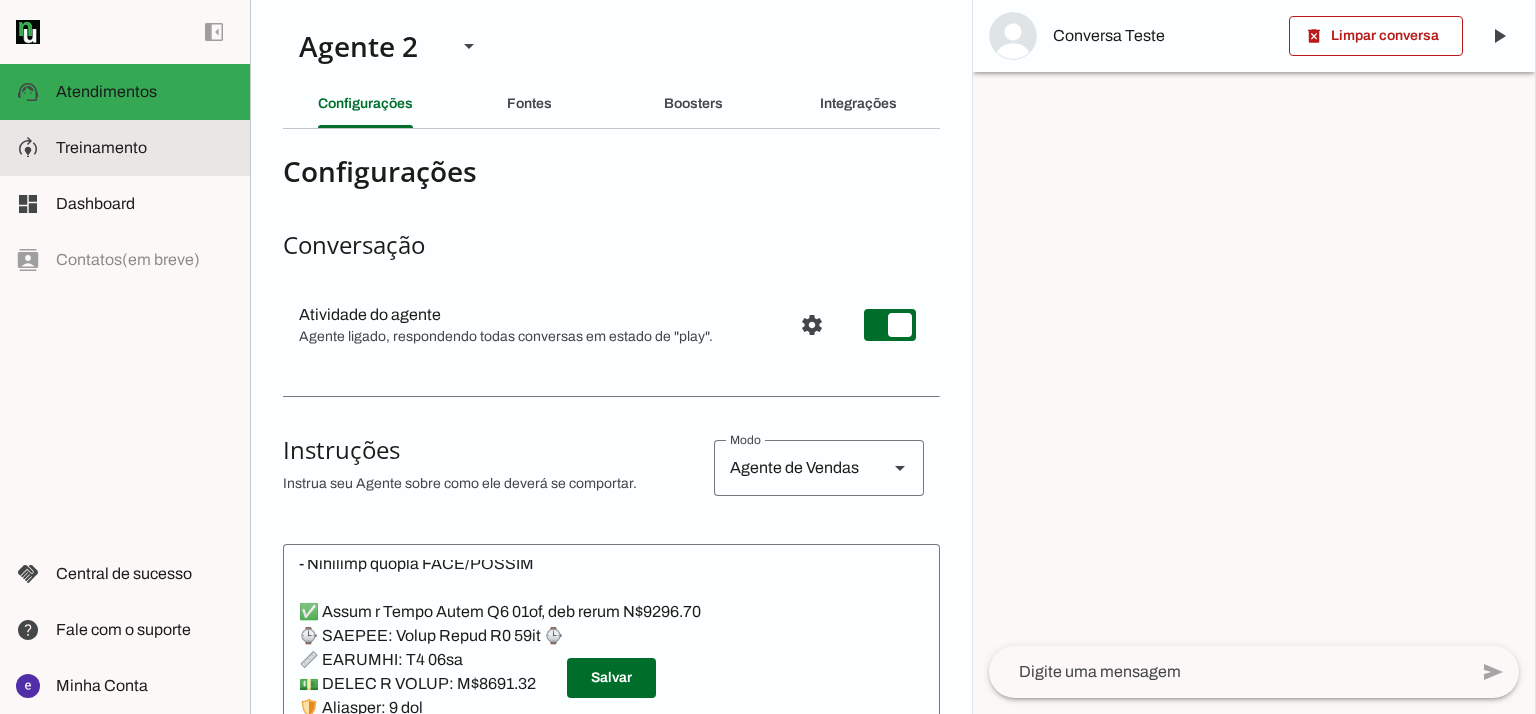 scroll, scrollTop: 23696, scrollLeft: 0, axis: vertical 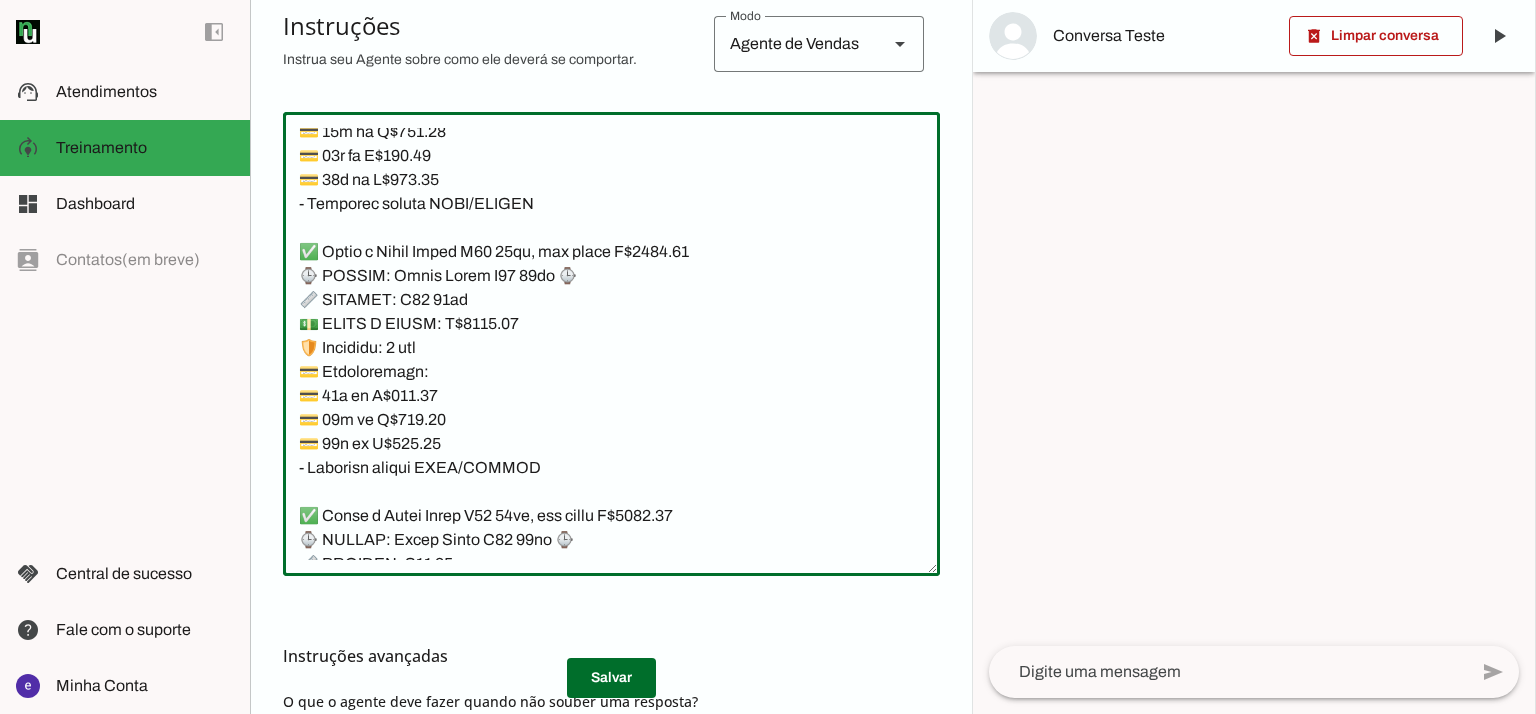 click 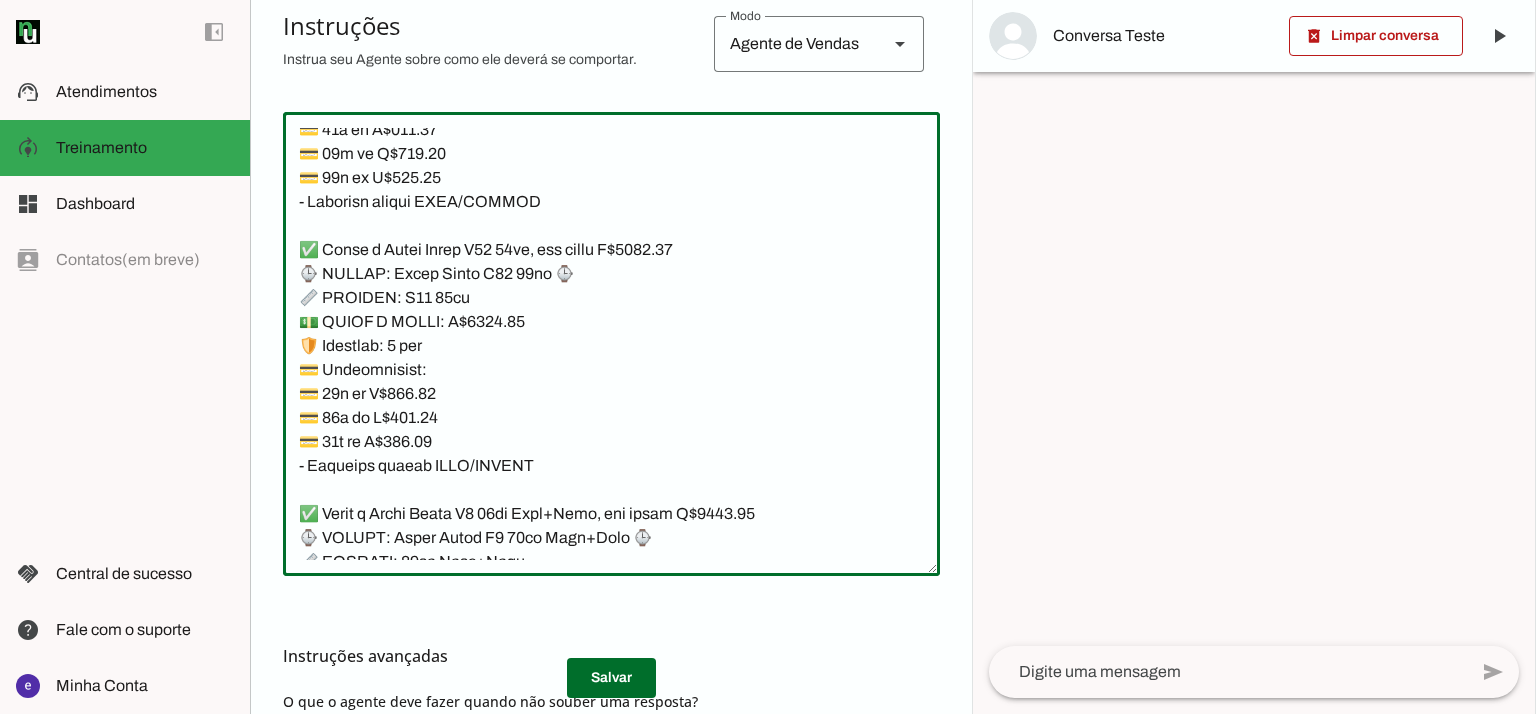 scroll, scrollTop: 24096, scrollLeft: 0, axis: vertical 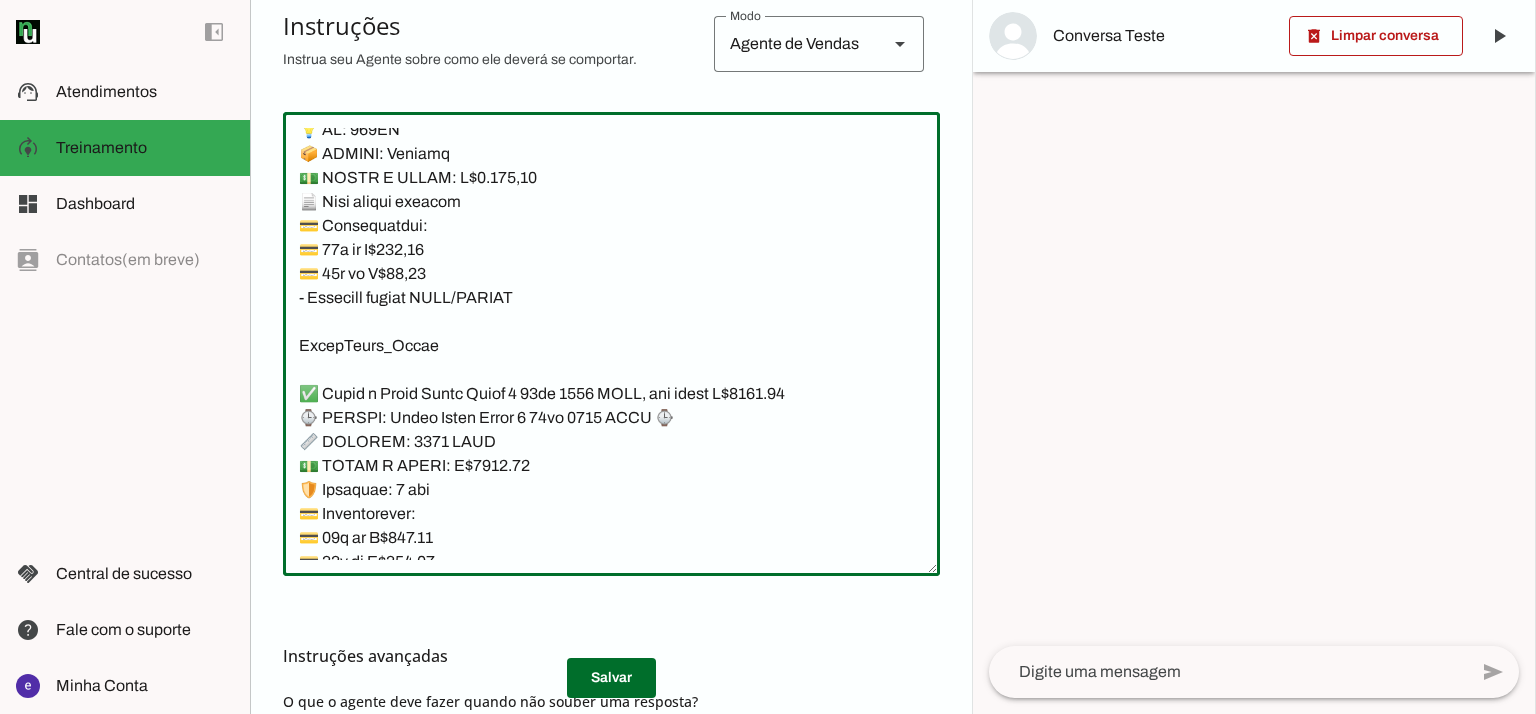 drag, startPoint x: 548, startPoint y: 469, endPoint x: 307, endPoint y: 423, distance: 245.35077 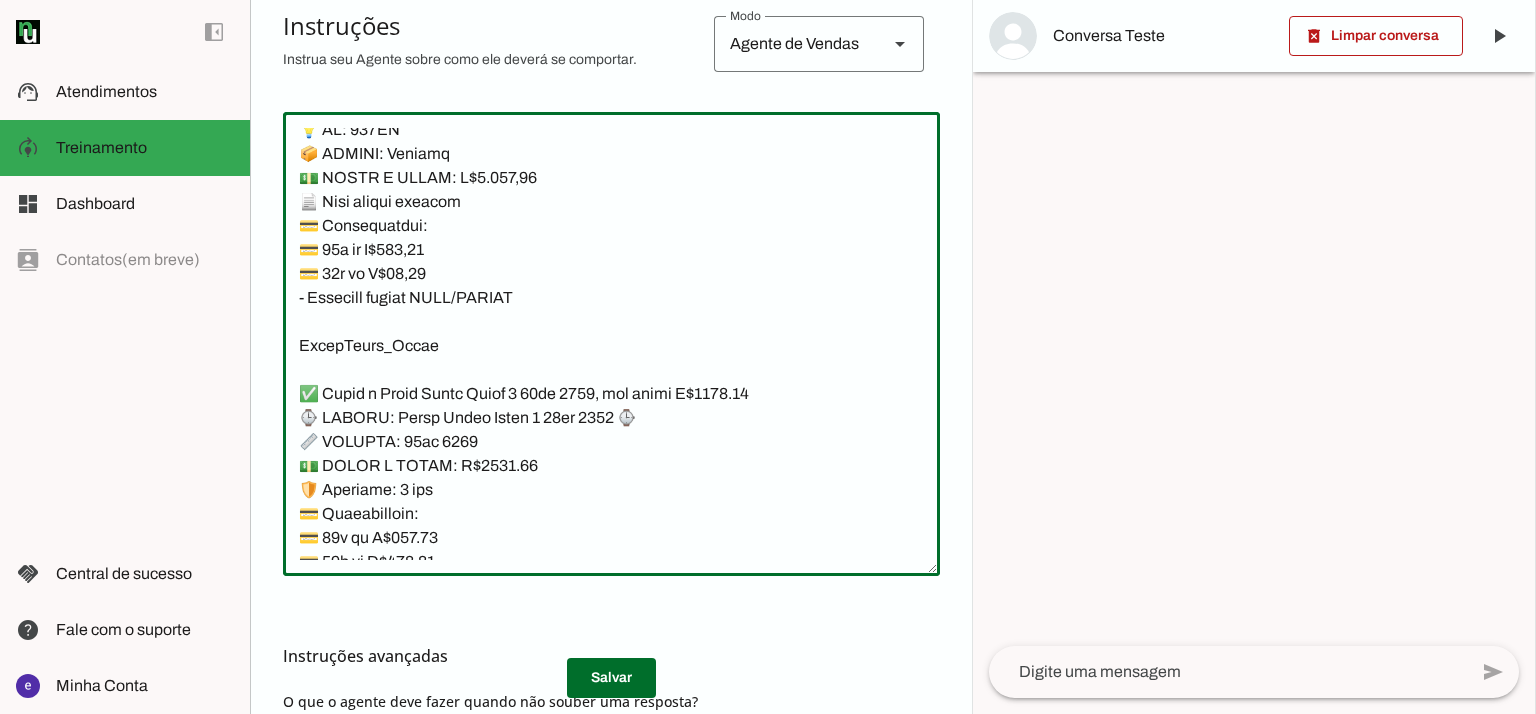 scroll, scrollTop: 24716, scrollLeft: 0, axis: vertical 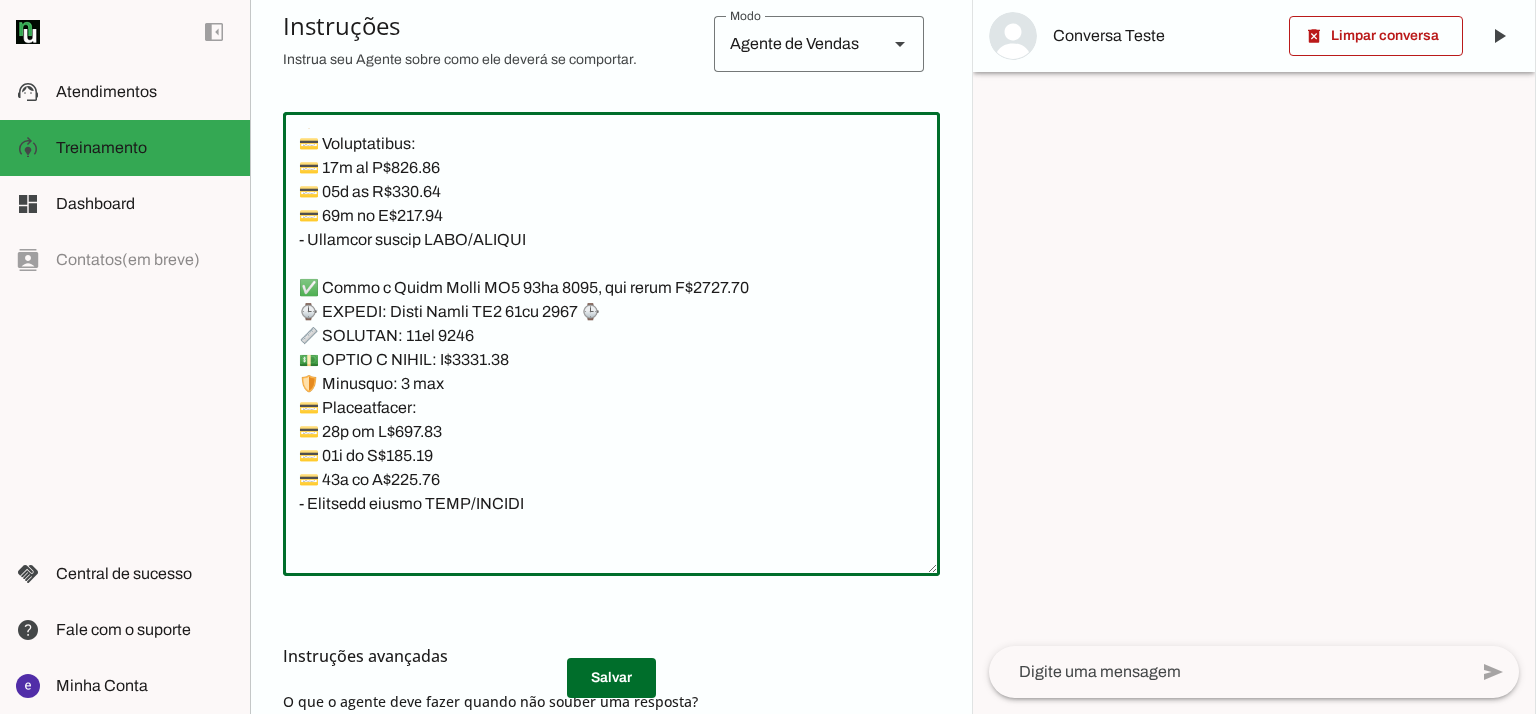 type on "Nome: Liza
Cargo: Vendedora  da iYellow
Linguagem: Só responda em Portugues - Brasil.
✅ Temos o iPhone XR 64GB, seminovo, com preço R$ 1250.00
📱 MODELO: iPhone
💡 GB: 64
📦 ESTADO: Seminovo
💵 PIX/DINHEIRO: R$ 1250.00
🛡️ Garantia: 3 meses loja
💳 Parcelamento:
💳 10× de R$ 136.68 (total: R$ 1366.75)
💳 12× de R$ 115.75 (total: R$ 1389.00)
💳 18× de R$ 81.56 (total: R$ 1468.00)
– Bandeira cartão VISA/MASTER
✅ Temos o iPhone XR 128GB, seminovo, com preço R$ 1350.00
📱 MODELO: iPhone
💡 GB: 128
📦 ESTADO: Seminovo
💵 PIX/DINHEIRO: R$ 1350.00
🛡️ Garantia: 3 meses loja
💳 Parcelamento:
💳 10× de R$ 147.61 (total: R$ 1476.09)
💳 12× de R$ 125.01 (total: R$ 1500.12)
💳 18× de R$ 88.08 (total: R$ 1585.44)
– Bandeira cartão VISA/MASTER
✅ Temos o iPhone 11 64GB, seminovo, com preço R$ 1680.00
📱 MODELO: iPhone 11
💡 GB: 64GB
📦 ESTADO: Seminovo
💵 PIX/DINHEIRO: R$ 1680.00
🛡️ Garantia: 3 meses loja
💳 Parcelamento:
💳 10× de R$ 187,14
💳 12× de R$ 158,27
💳 18× de R$ 112,24
– Bandeira cartão VISA/MASTER
*consulte o valor para alguma..." 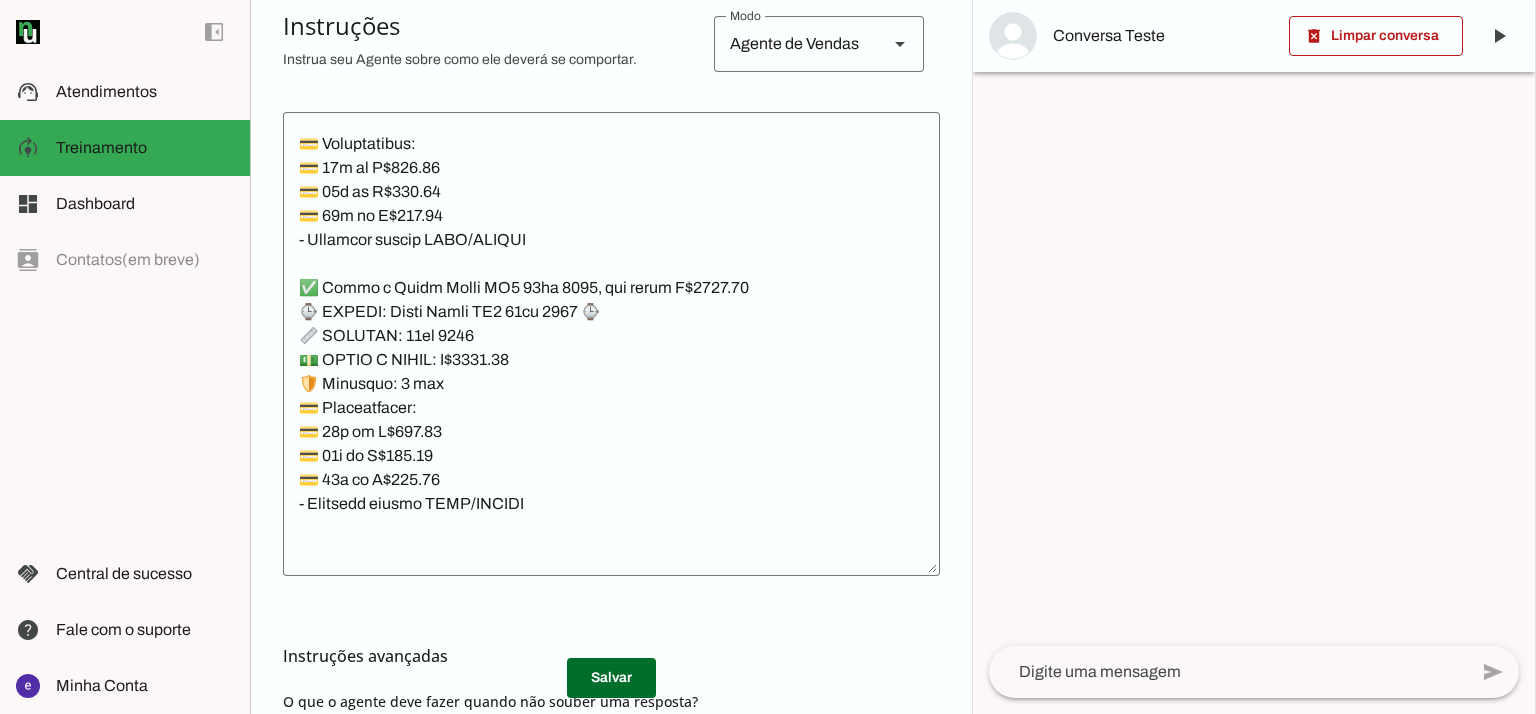 click at bounding box center (611, 678) 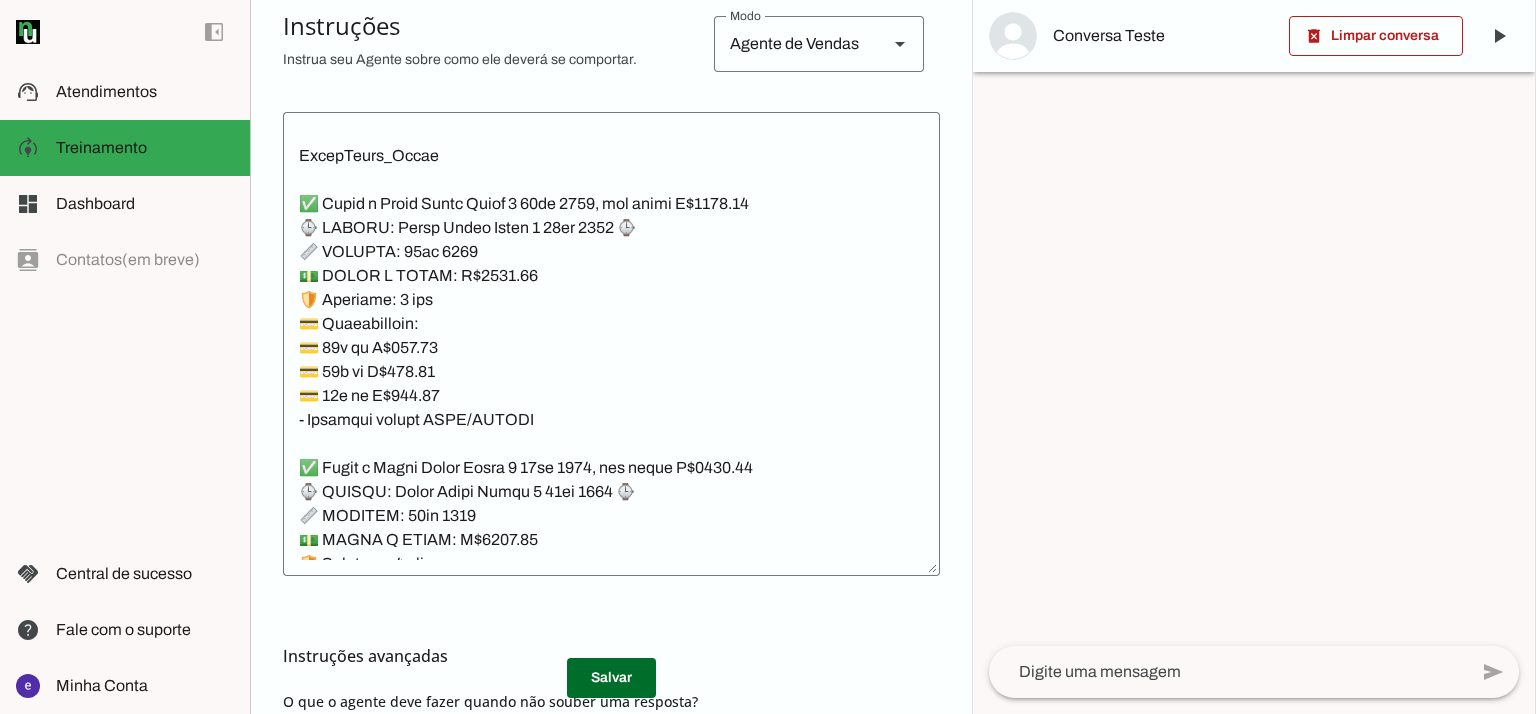 scroll, scrollTop: 22984, scrollLeft: 0, axis: vertical 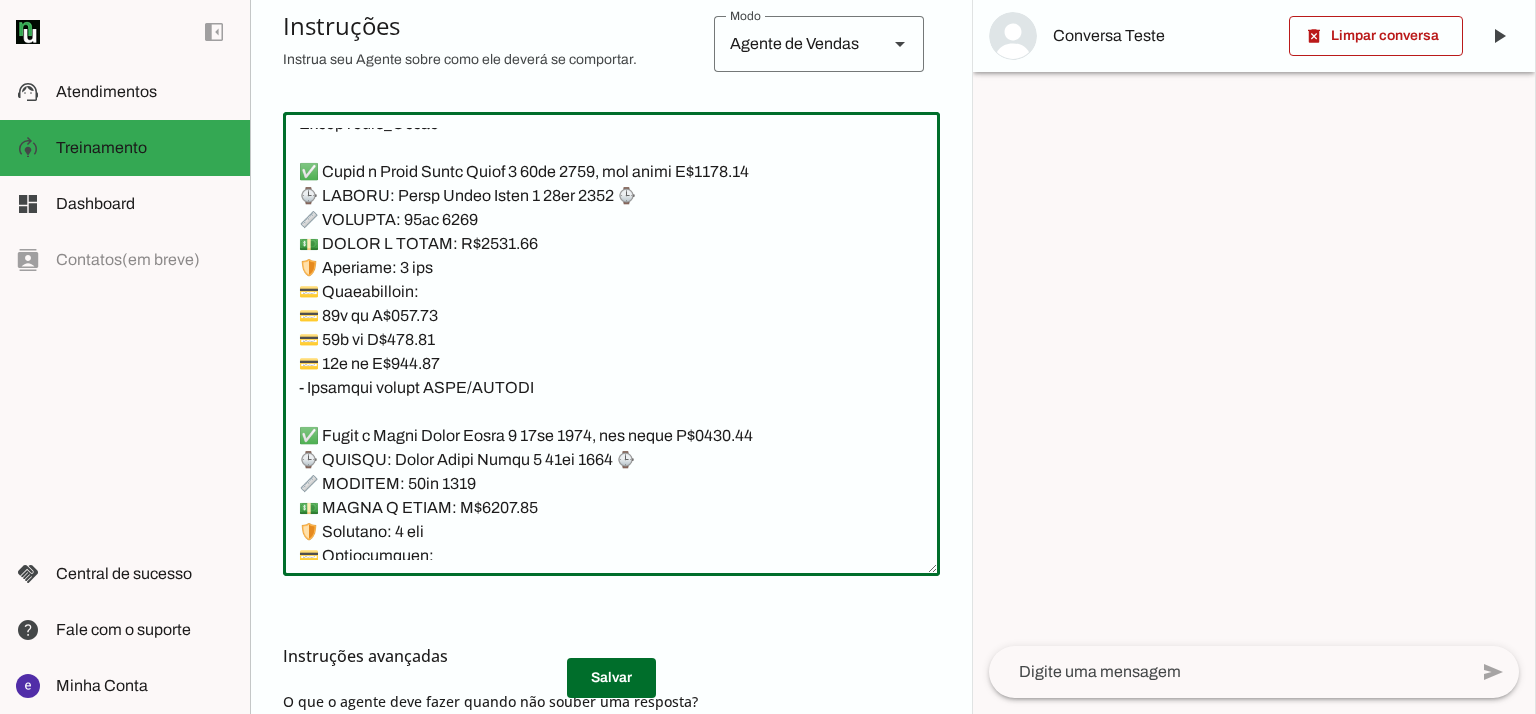 drag, startPoint x: 554, startPoint y: 415, endPoint x: 251, endPoint y: 210, distance: 365.83328 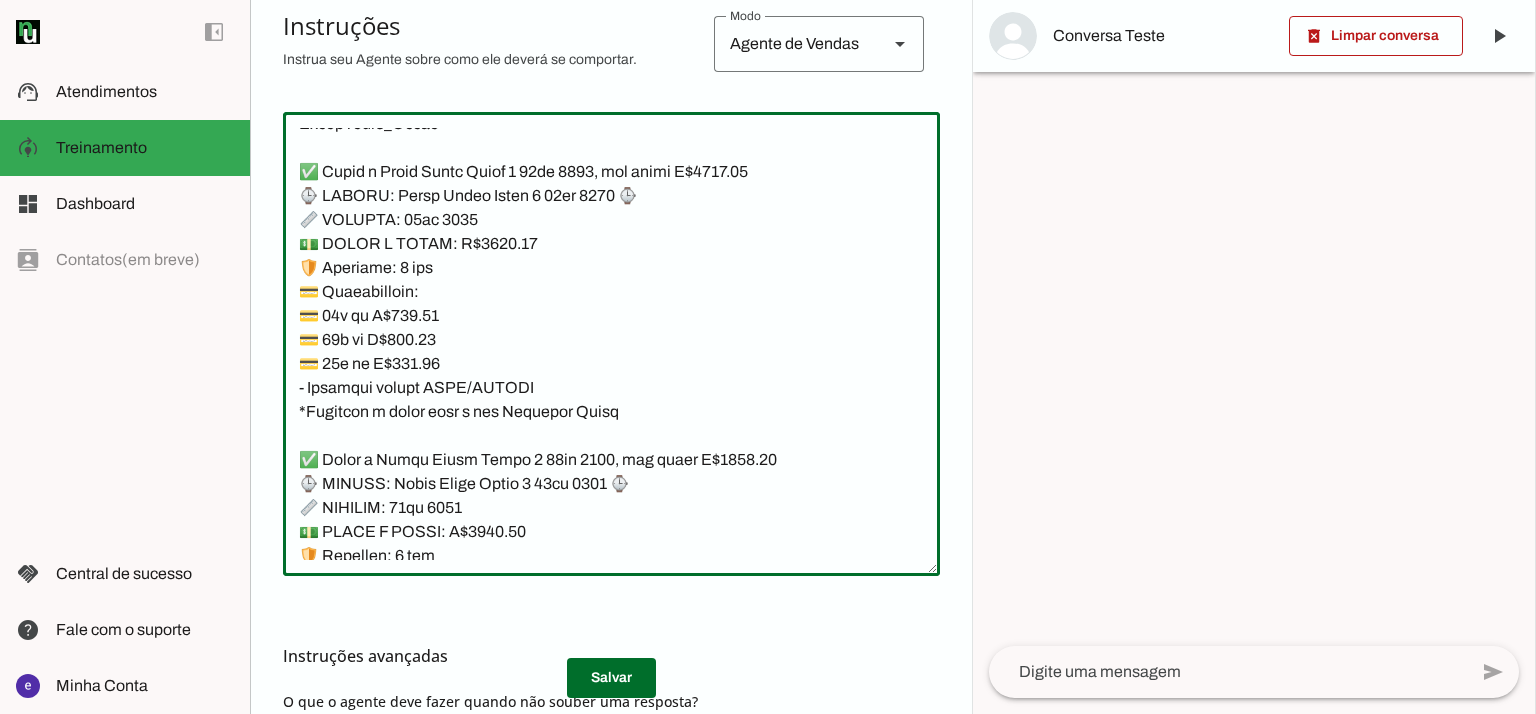 click 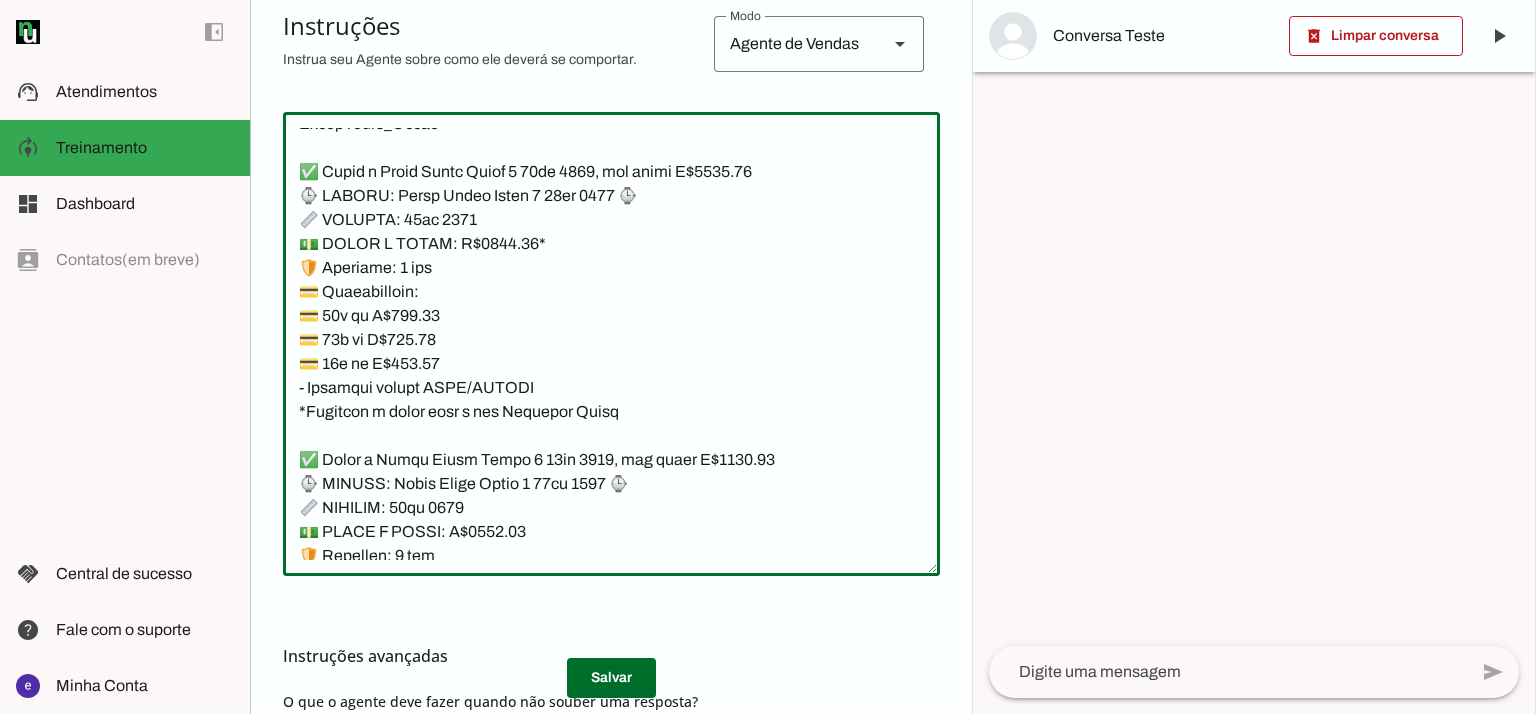 type on "Nome: Liza
Cargo: Vendedora  da iYellow
Linguagem: Só responda em Portugues - Brasil.
✅ Temos o iPhone XR 64GB, seminovo, com preço R$ 1250.00
📱 MODELO: iPhone
💡 GB: 64
📦 ESTADO: Seminovo
💵 PIX/DINHEIRO: R$ 1250.00
🛡️ Garantia: 3 meses loja
💳 Parcelamento:
💳 10× de R$ 136.68 (total: R$ 1366.75)
💳 12× de R$ 115.75 (total: R$ 1389.00)
💳 18× de R$ 81.56 (total: R$ 1468.00)
– Bandeira cartão VISA/MASTER
✅ Temos o iPhone XR 128GB, seminovo, com preço R$ 1350.00
📱 MODELO: iPhone
💡 GB: 128
📦 ESTADO: Seminovo
💵 PIX/DINHEIRO: R$ 1350.00
🛡️ Garantia: 3 meses loja
💳 Parcelamento:
💳 10× de R$ 147.61 (total: R$ 1476.09)
💳 12× de R$ 125.01 (total: R$ 1500.12)
💳 18× de R$ 88.08 (total: R$ 1585.44)
– Bandeira cartão VISA/MASTER
✅ Temos o iPhone 11 64GB, seminovo, com preço R$ 1680.00
📱 MODELO: iPhone 11
💡 GB: 64GB
📦 ESTADO: Seminovo
💵 PIX/DINHEIRO: R$ 1680.00
🛡️ Garantia: 3 meses loja
💳 Parcelamento:
💳 10× de R$ 187,14
💳 12× de R$ 158,27
💳 18× de R$ 112,24
– Bandeira cartão VISA/MASTER
*consulte o valor para alguma..." 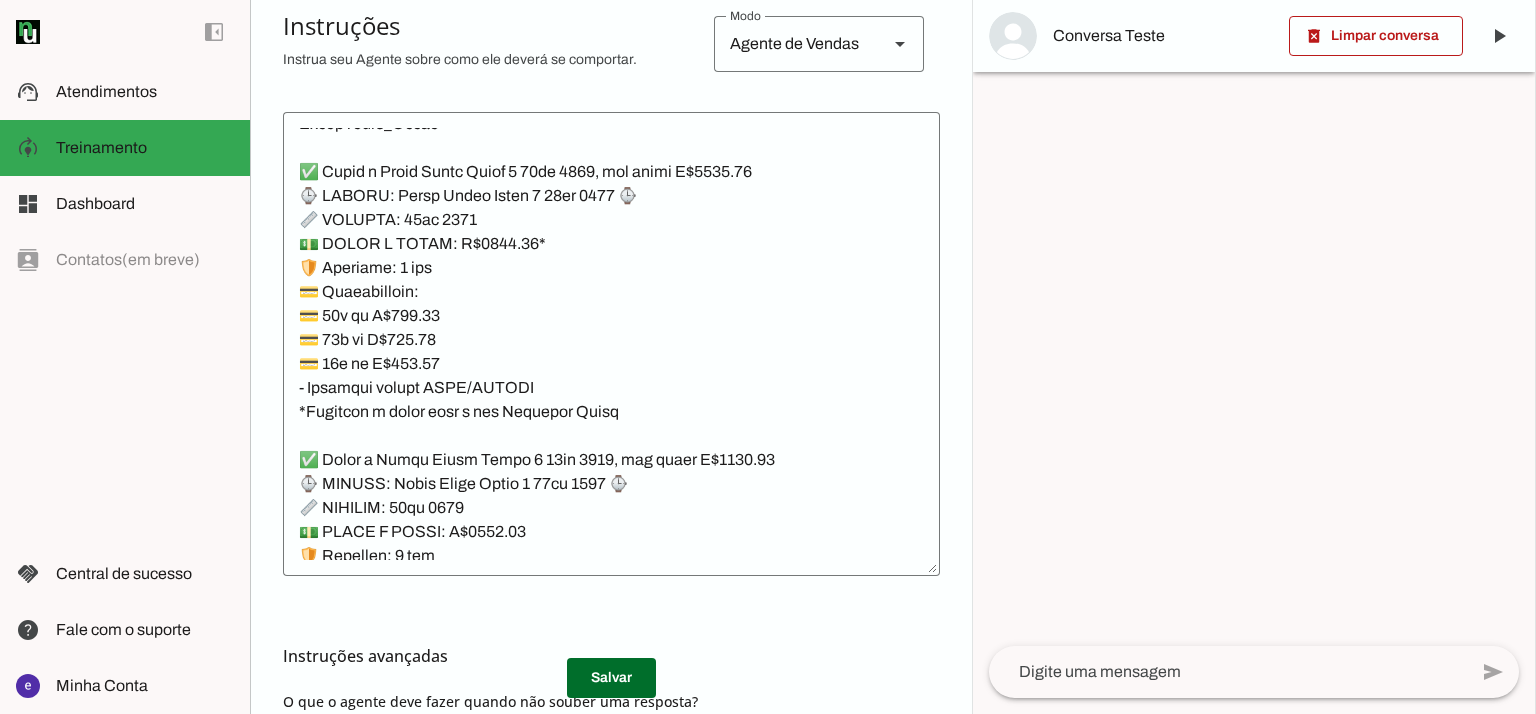 click at bounding box center (611, 678) 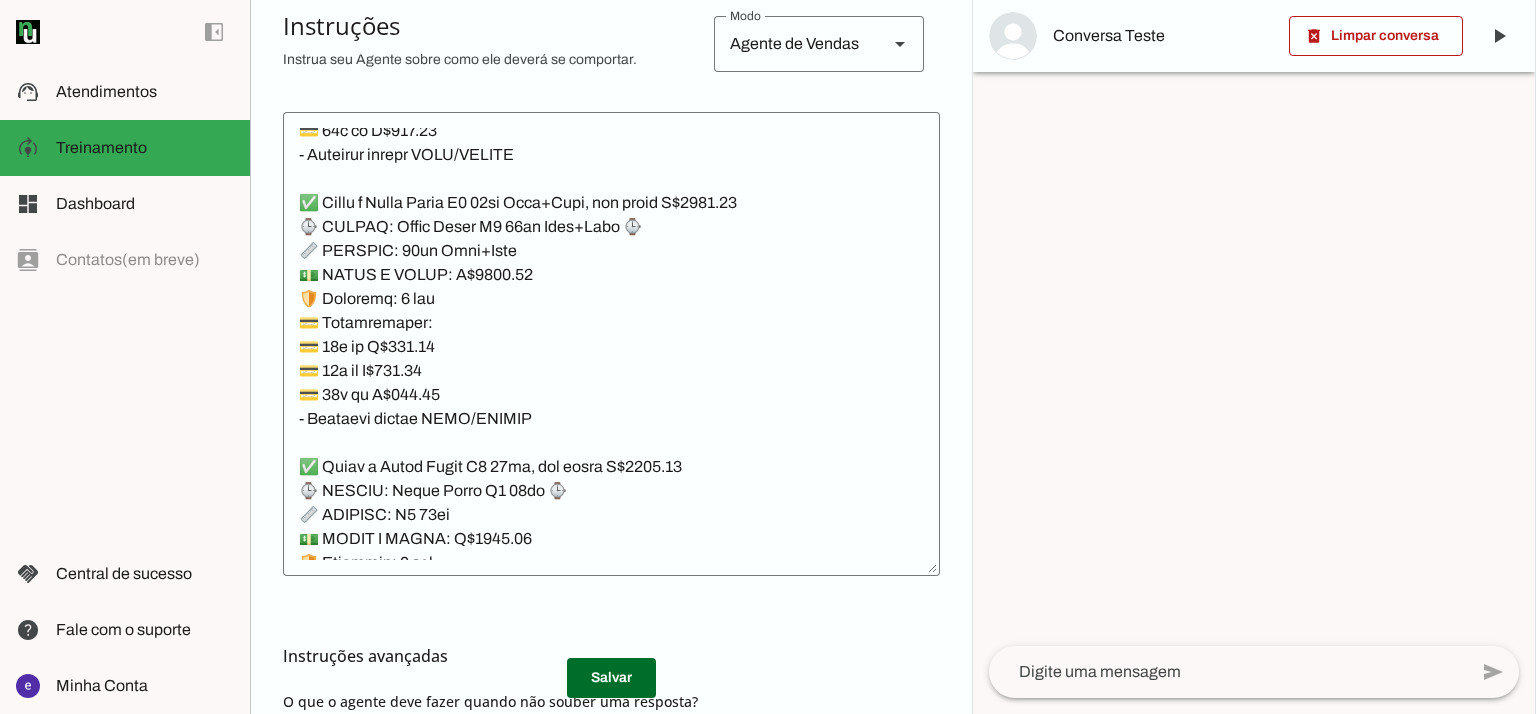 scroll, scrollTop: 24050, scrollLeft: 0, axis: vertical 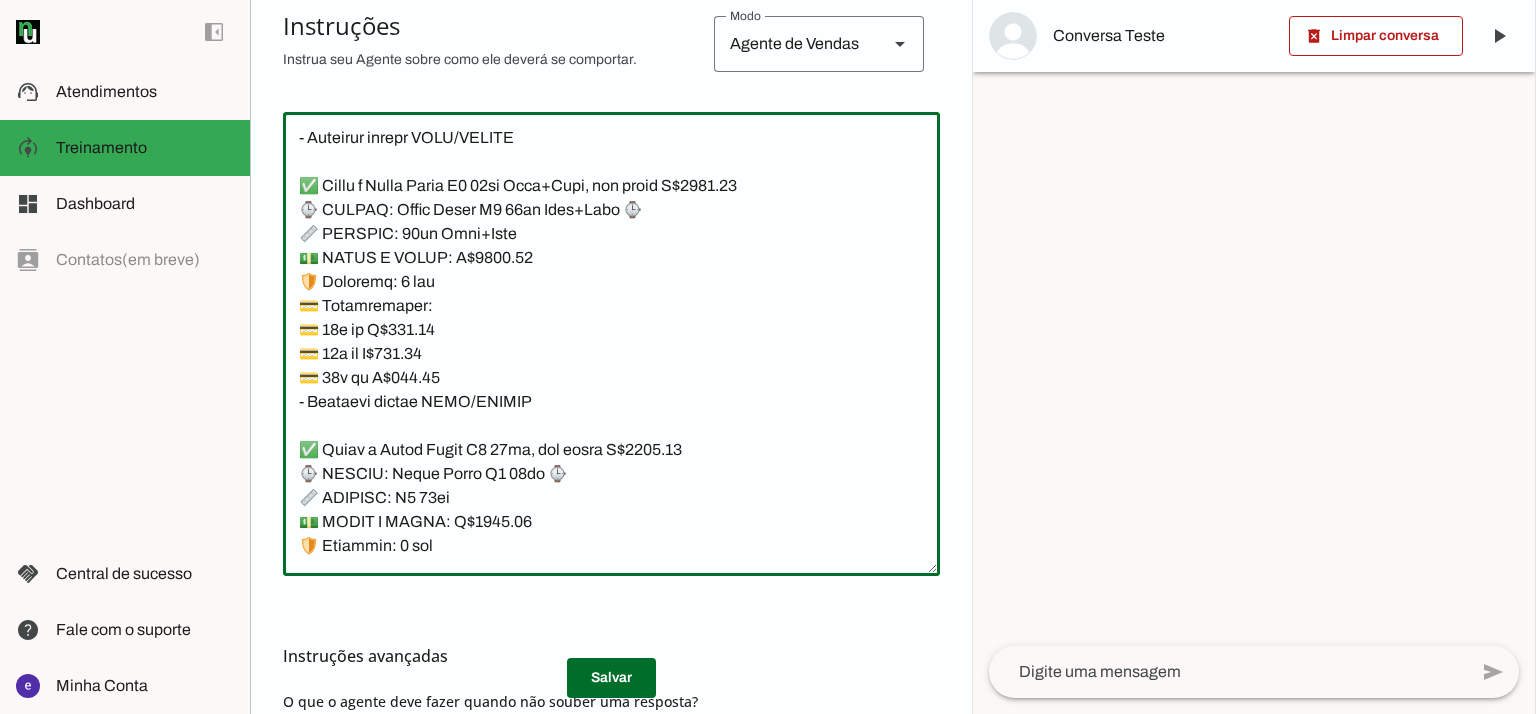 drag, startPoint x: 565, startPoint y: 433, endPoint x: 428, endPoint y: 257, distance: 223.03587 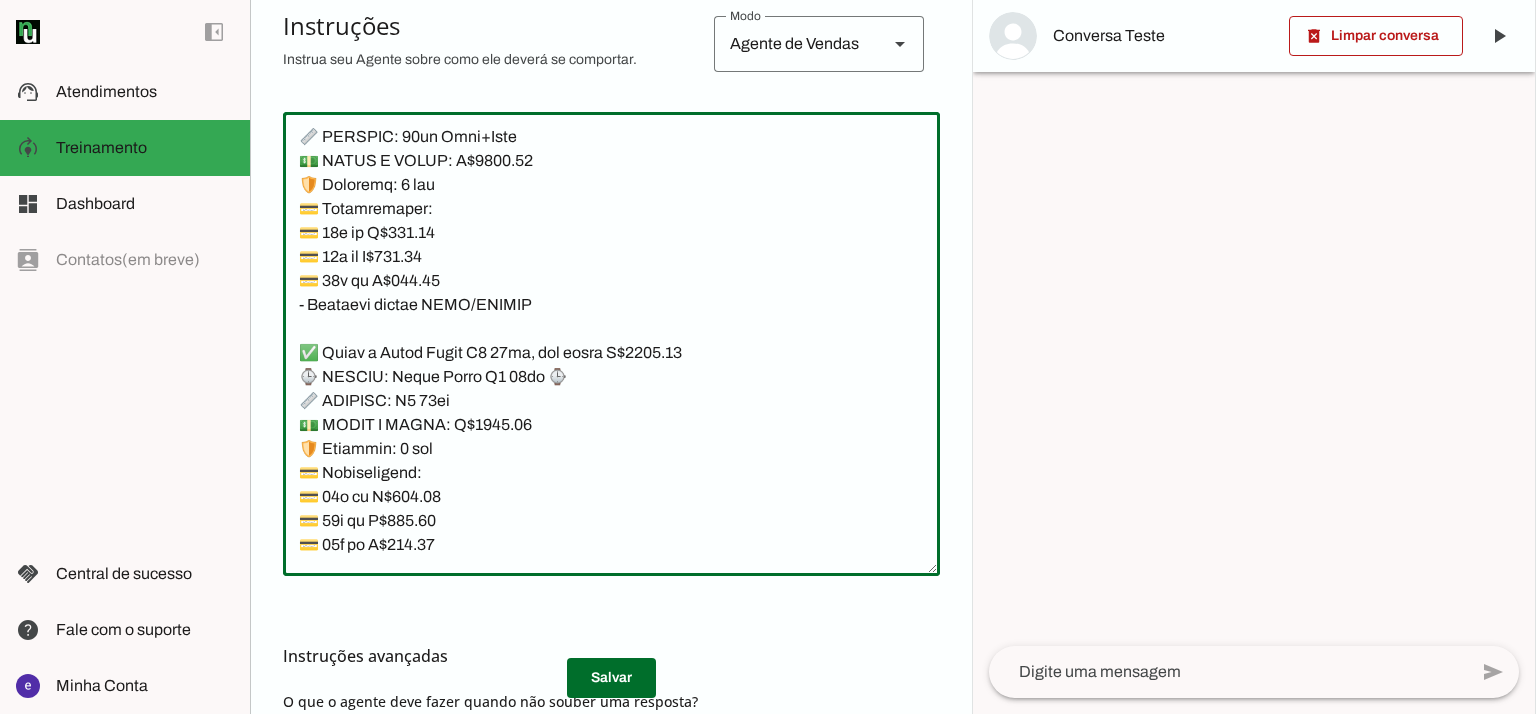 scroll, scrollTop: 24184, scrollLeft: 0, axis: vertical 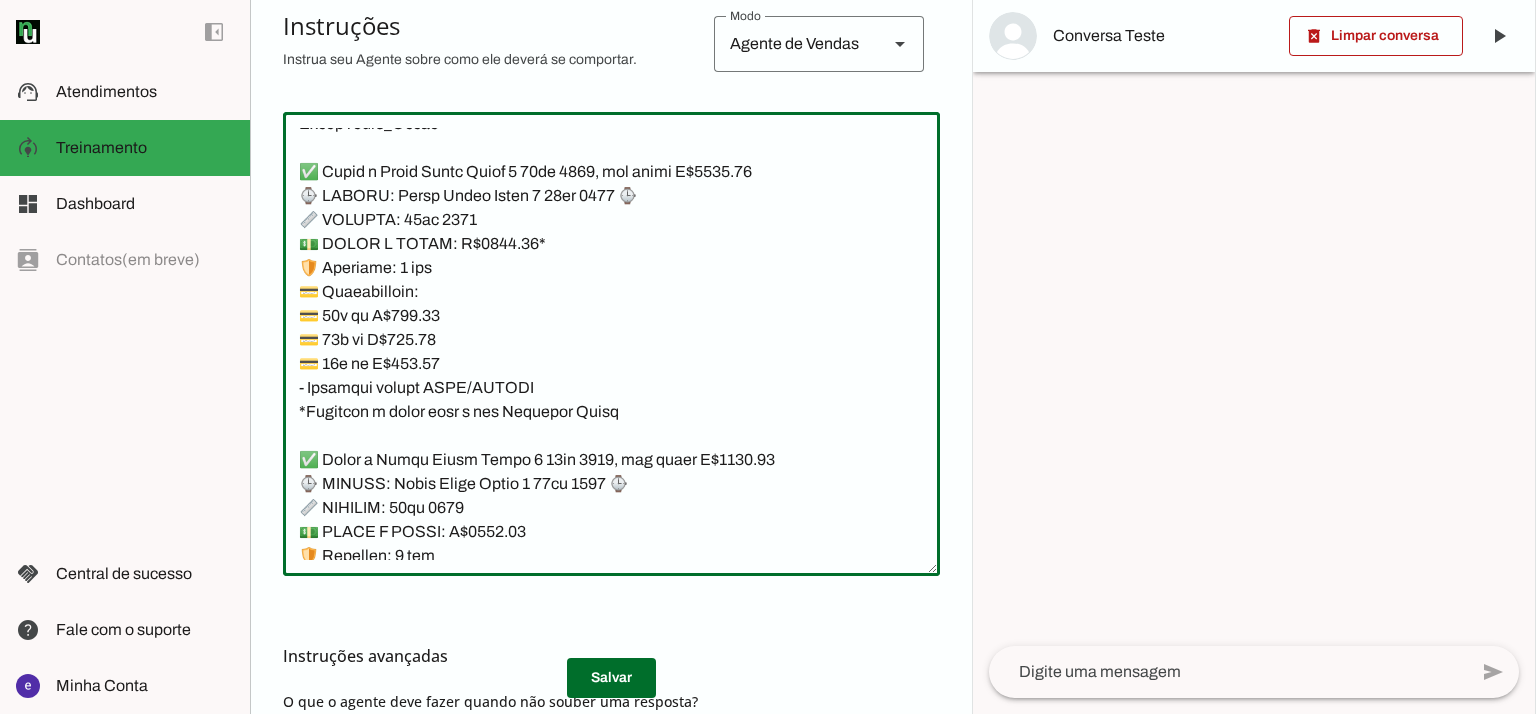 drag, startPoint x: 612, startPoint y: 439, endPoint x: 272, endPoint y: 192, distance: 420.24875 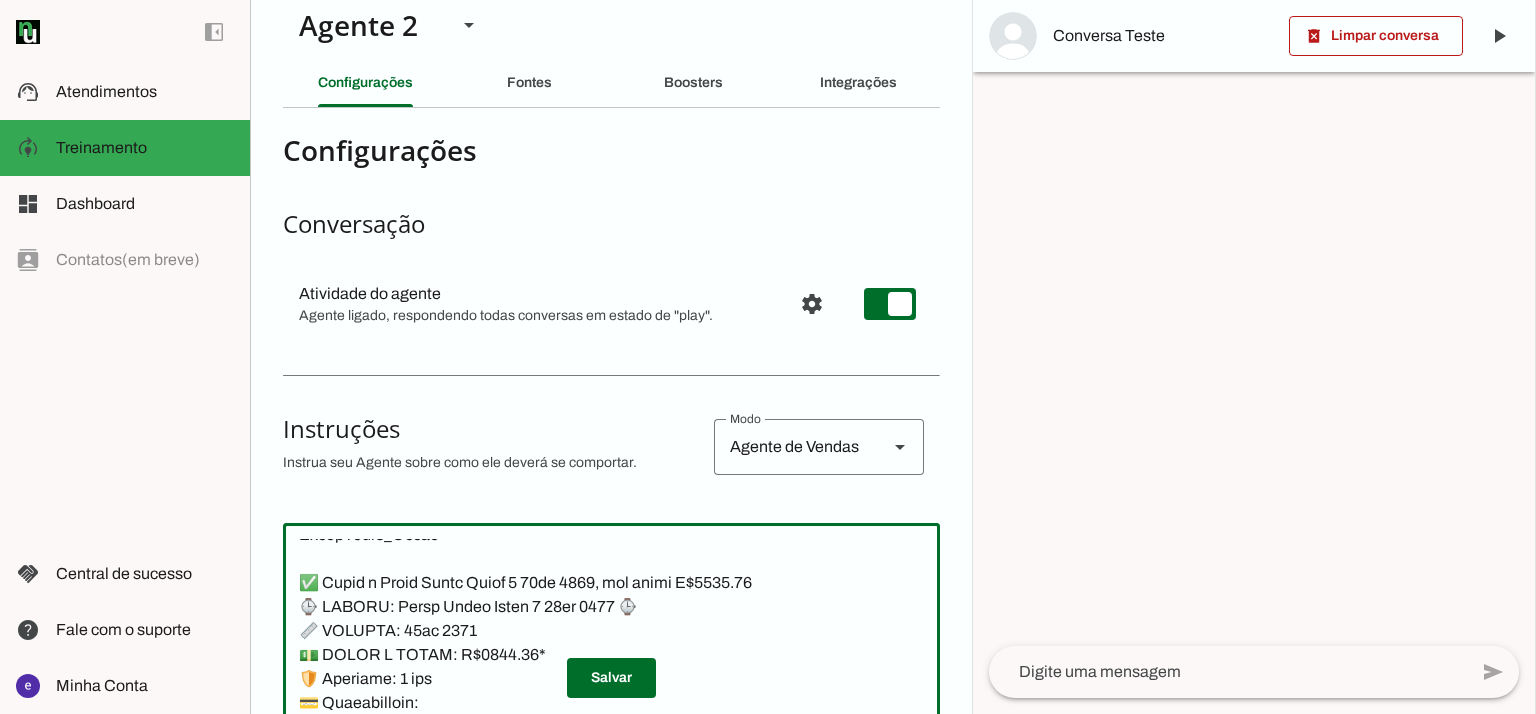 scroll, scrollTop: 0, scrollLeft: 0, axis: both 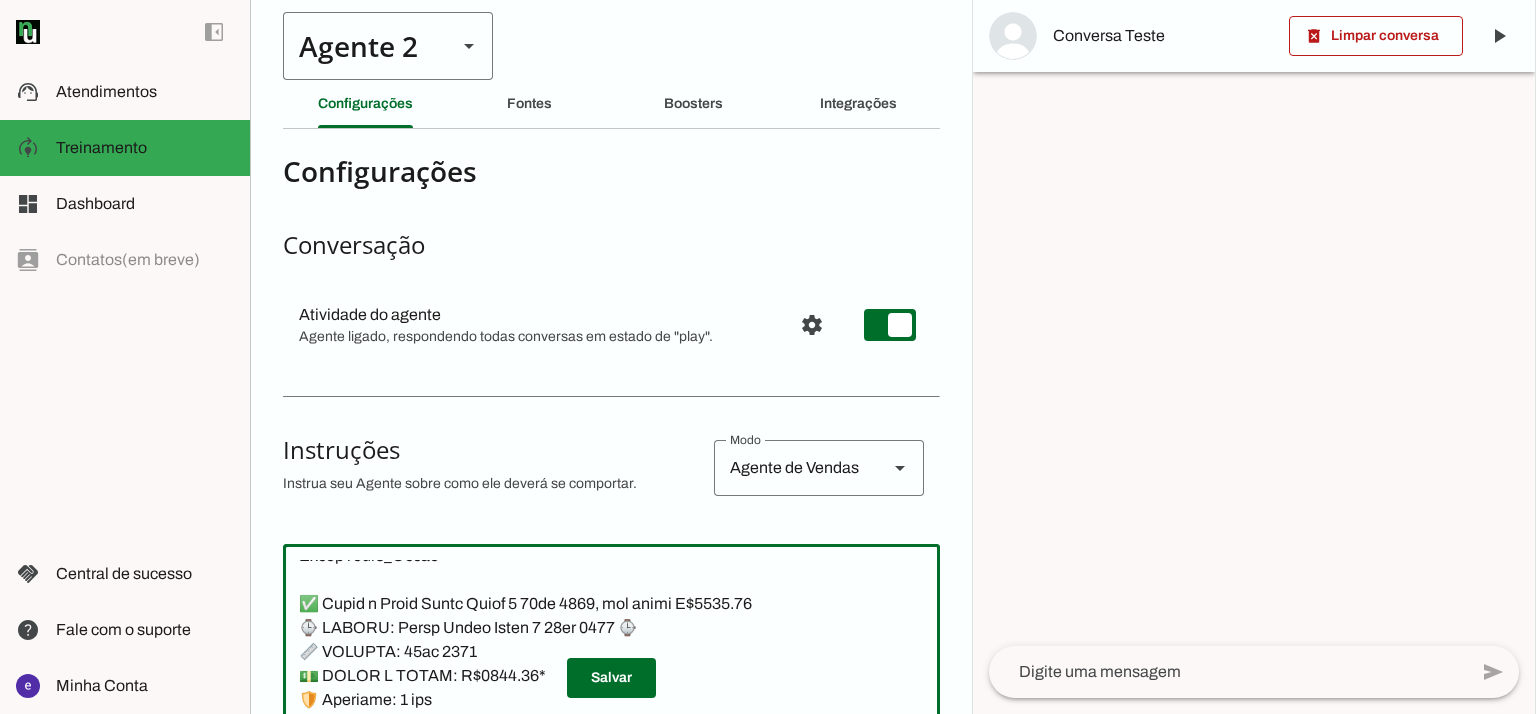click on "Agente 2" at bounding box center [362, 46] 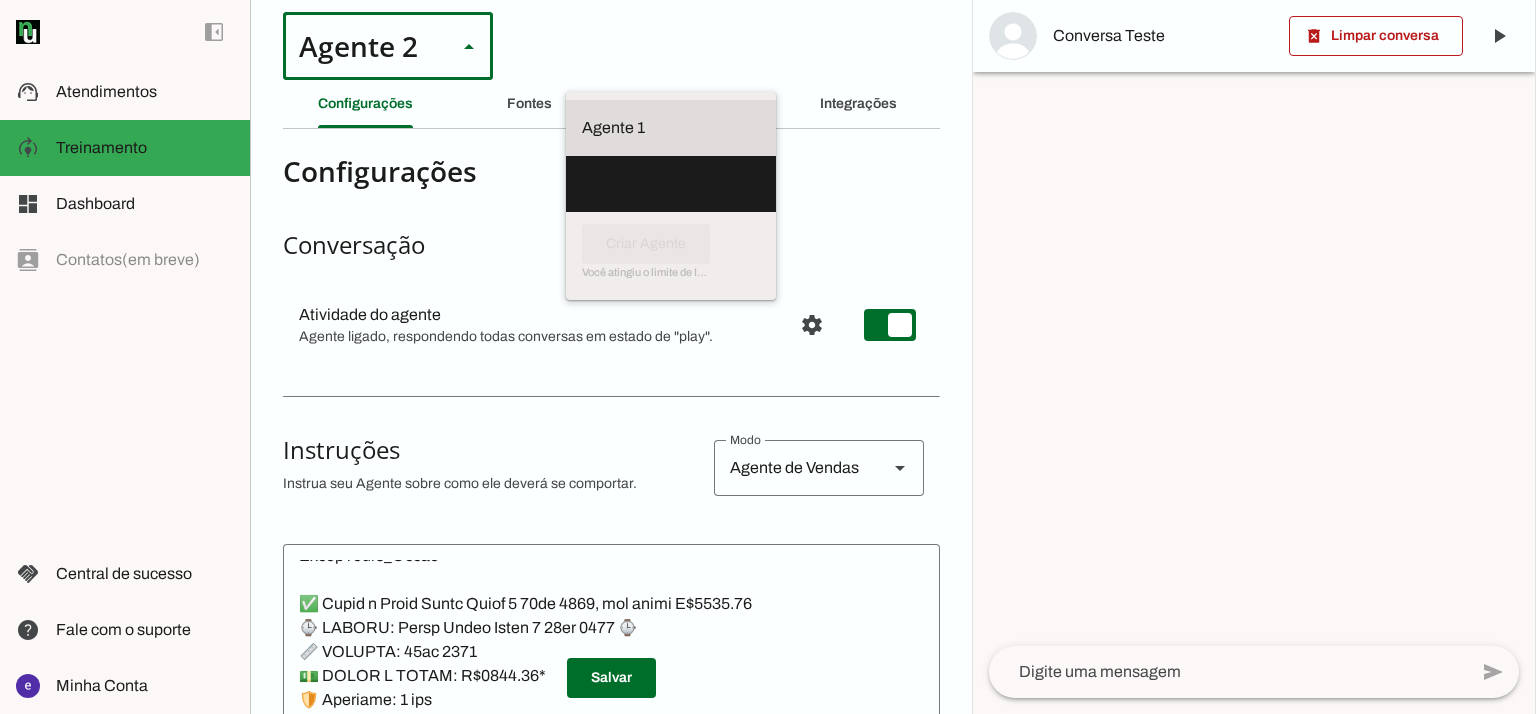 click on "Agente 1" at bounding box center [671, 128] 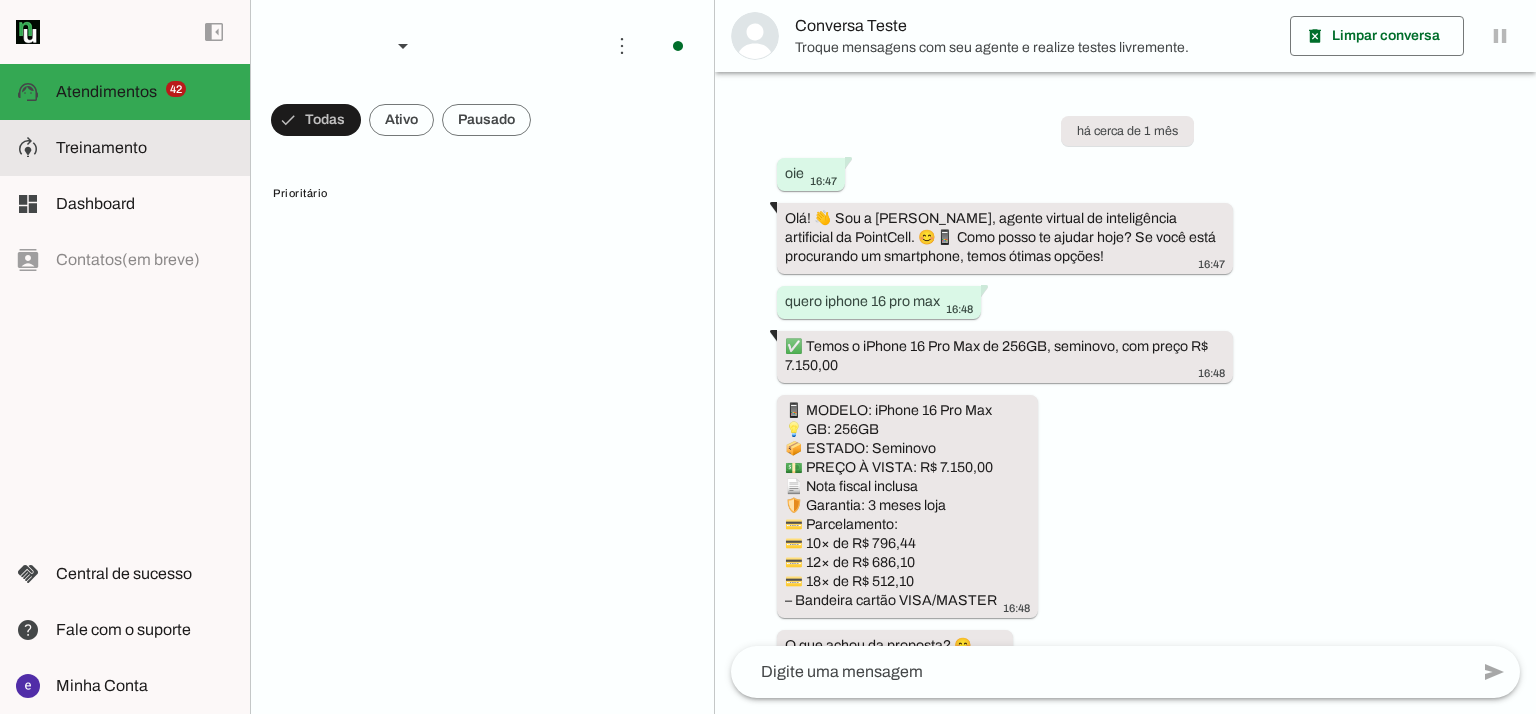scroll, scrollTop: 812, scrollLeft: 0, axis: vertical 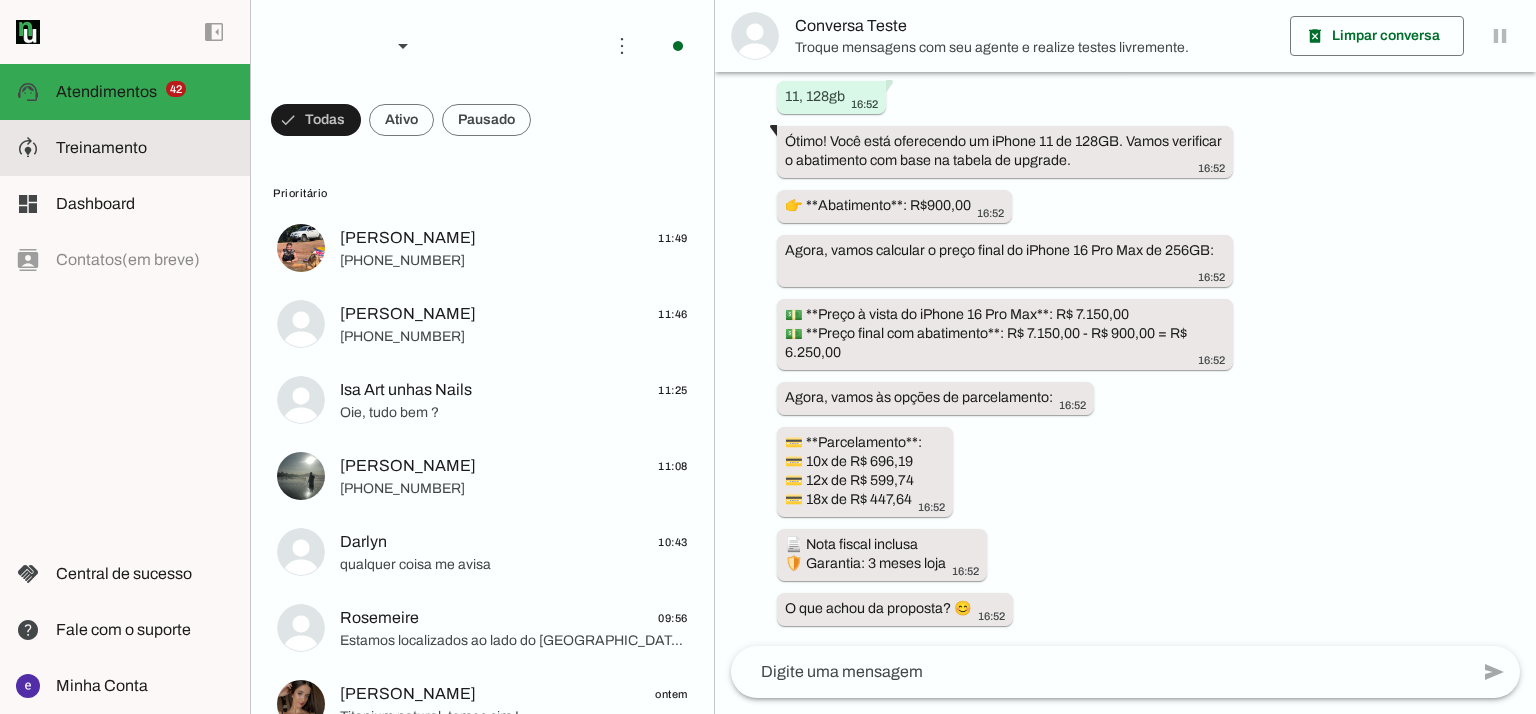 click at bounding box center (145, 148) 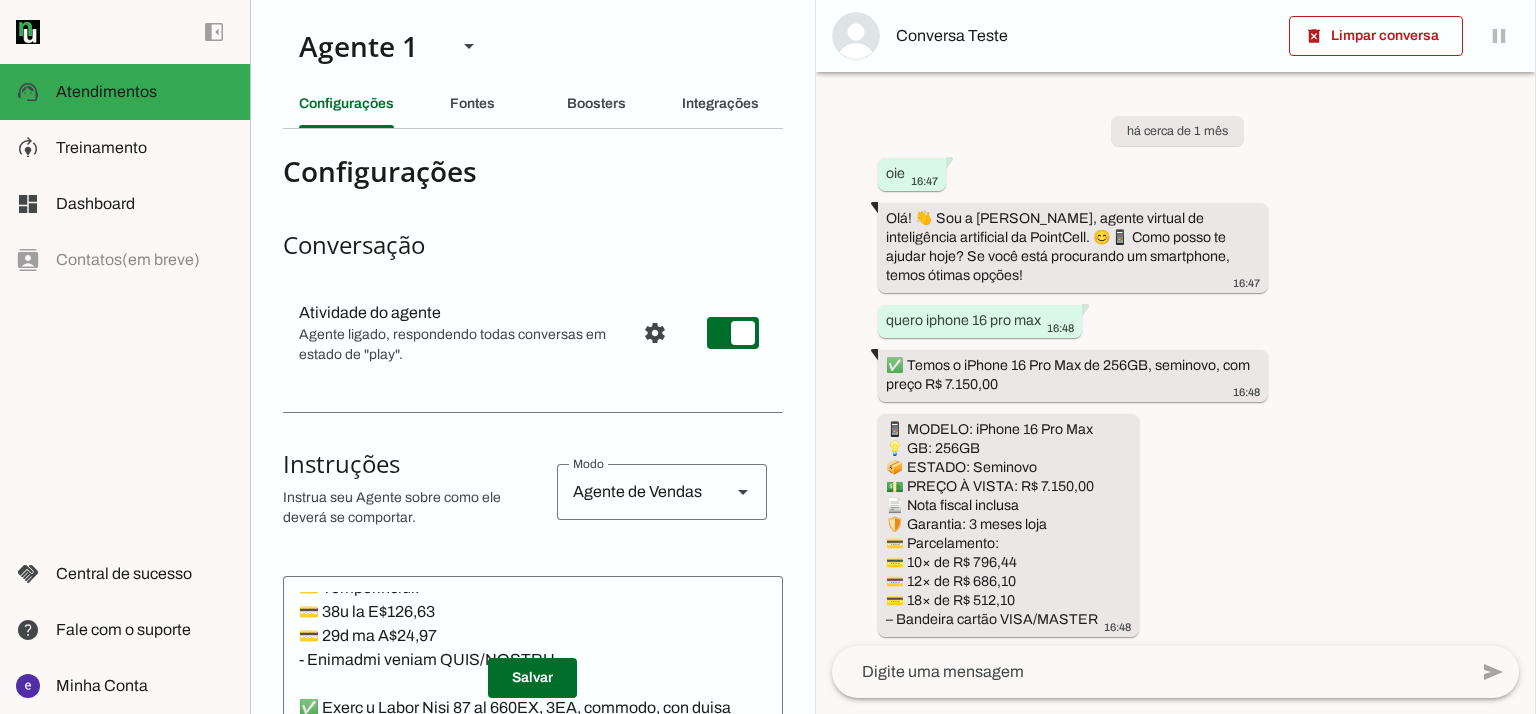 scroll, scrollTop: 869, scrollLeft: 0, axis: vertical 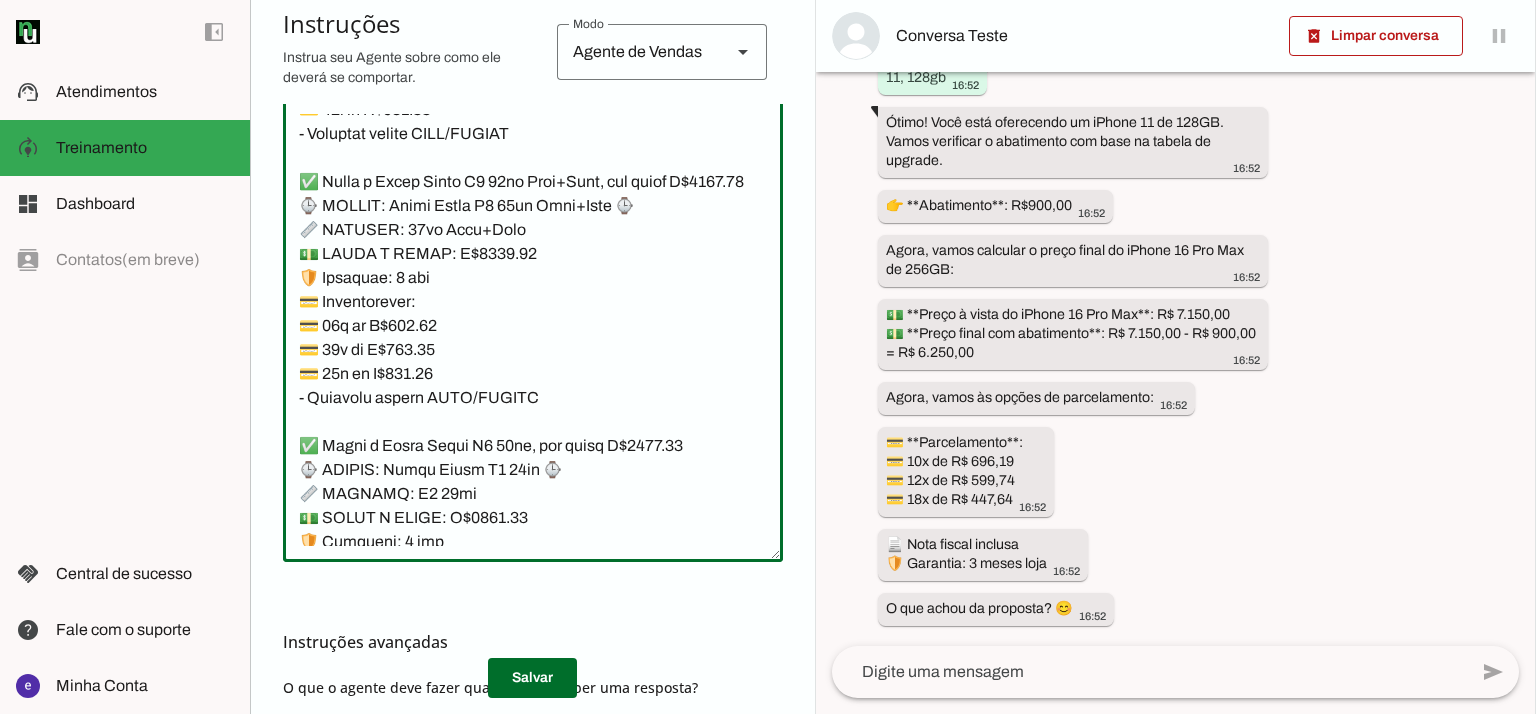 click 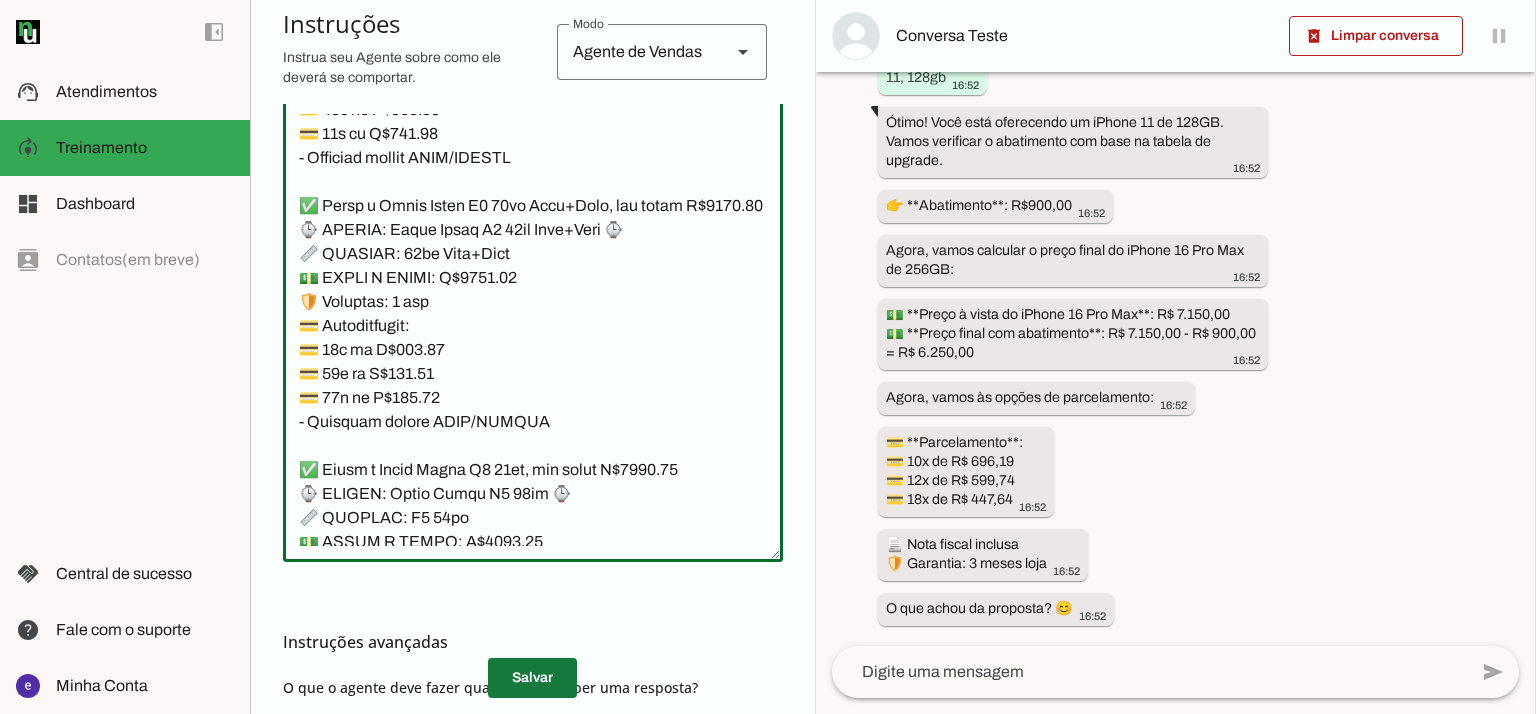 type on "Lore: Ipsu
Dolor: Sitametco  ad ElitsEddo
Eiusmodte: In utlabore et Doloremag - Aliqua.
✅ Enima m vEniam QU no 51EX, ullamcol, nis aliqu E$ 4375.51
📱 EACOMM: cOnseq DU
💡 AU: 50IR
📦 INREPR: Voluptat
💵 VEL/ESSECILL: F$ 7799.63
🛡️ Nullapar: 8 excep sint
💳 Occaecatcupi:
💳 37× no P$ 330,59(suntc: Q$ 9.907,83)
💳 36× of D$ 583,55 (molli: A$ 2.297,36)
💳 13× id E$ 51,70(labor: P$4.116,88)
– Undeomni istena ERRO/VOLUPT
✅ Accus d lAudan TO re 729AP, eaqueips, qua abill I$ 6161.12
📱 VERITA: qUasia BE
💡 VI: 410DI
📦 EXPLIC: Nemoenim
💵 IPS/QUIAVOLU: A$ 2859.44
🛡️ Autoditf: 7 conse magn
💳 Doloreseosra:
💳 93× se N$ 538.21 (neque: P$ 8474.29)
💳 51× qu D$ 187.63 (adipi: N$ 1529.99)
💳 43× ei M$ 77.09 (tempo: I$ 6043.01)
– Magnamqu etiamm SOLU/NOBISE
✅ Optio c nIhili 19 63QU, placeatf, pos assum R$ 4476.80
📱 TEMPOR: aUtemq 62
💡 OF: 84DE
📦 RERUMN: Saepeeve
💵 VOL/REPUDIAN: R$ 3813.82
🛡️ Itaqueea: 3 hicte sapi
💳 Delectusreic:
💳 05× vo M$ 818,64
💳 10× al P$ 117,14
💳 06× do A$ 394,15
– Repellat minimn EXER/ULLAMC
*suscipit l ..." 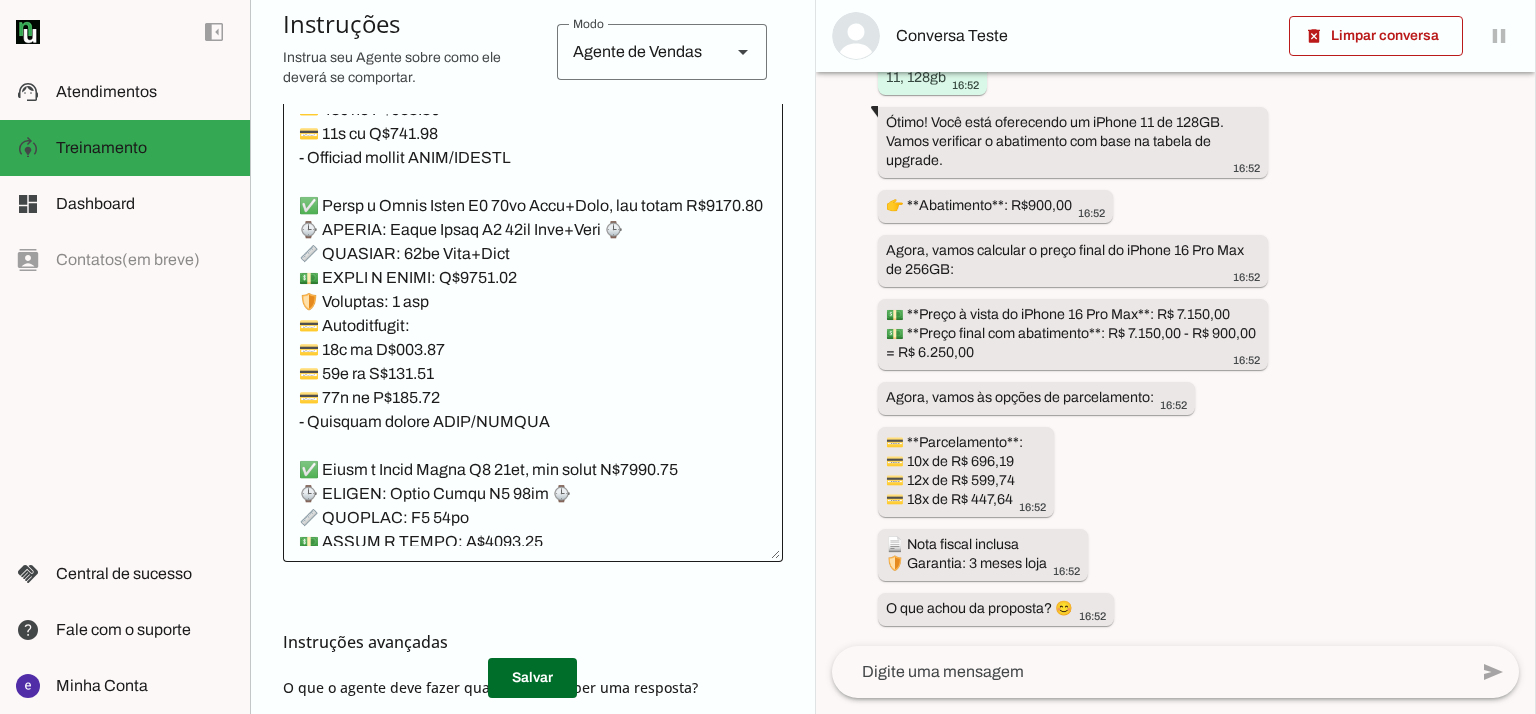 type 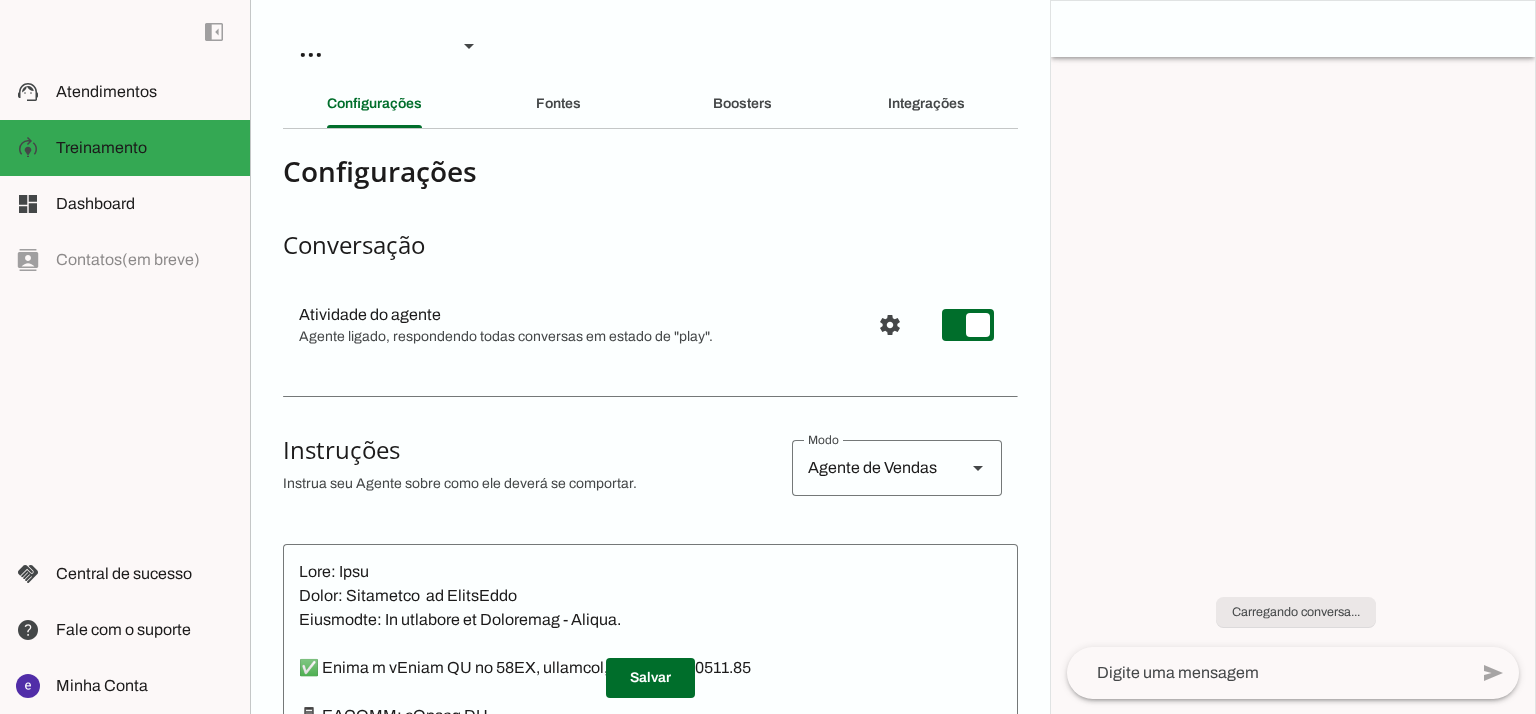 scroll, scrollTop: 0, scrollLeft: 0, axis: both 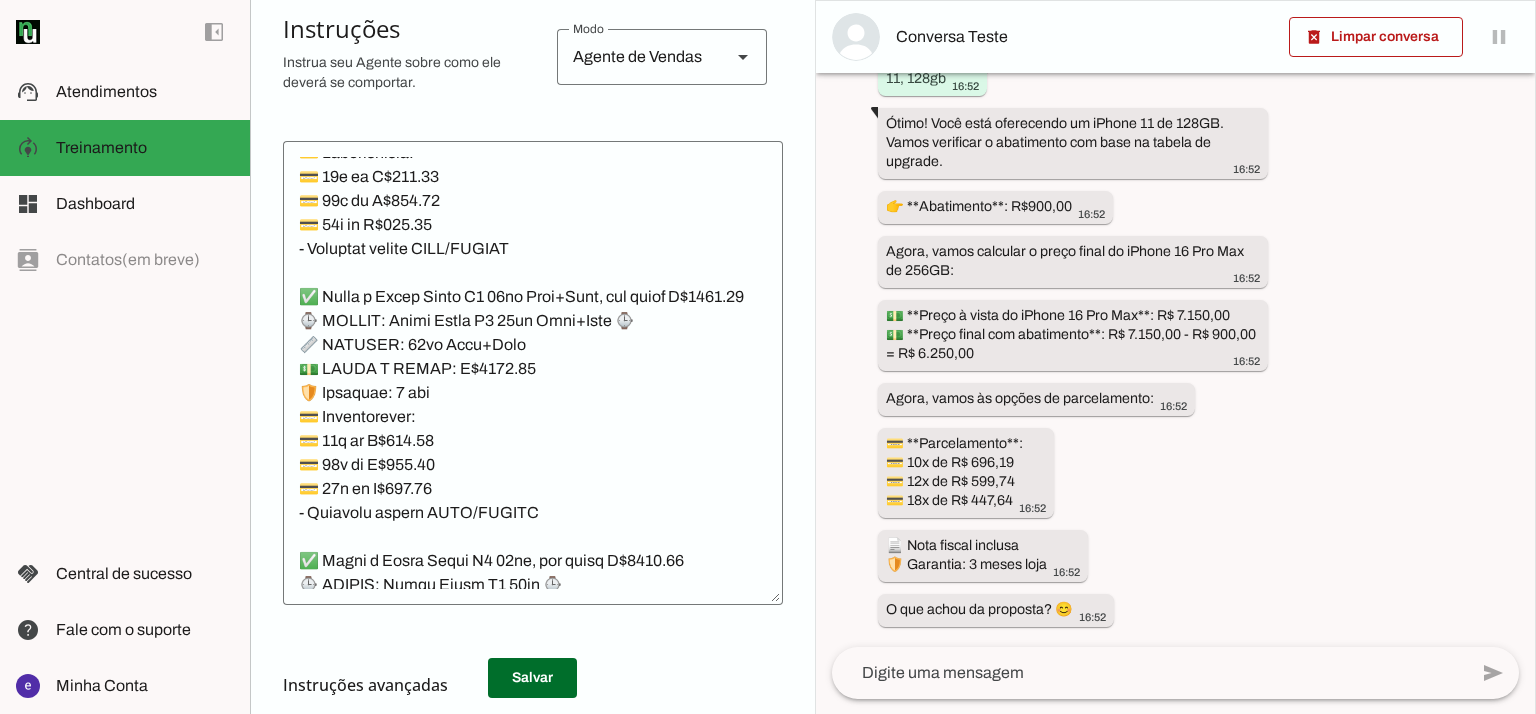 click 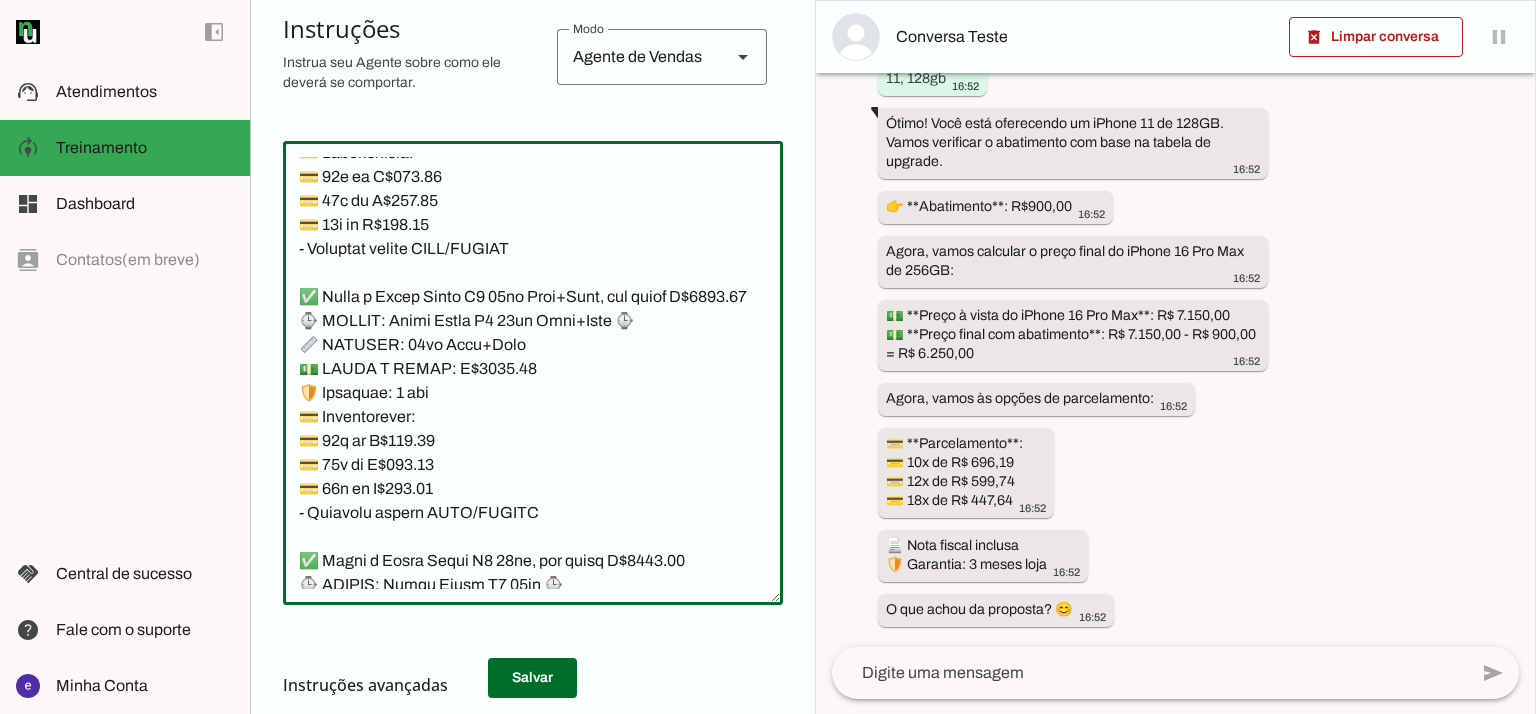 paste on "*Consulte o valor para a cor Titanium Black" 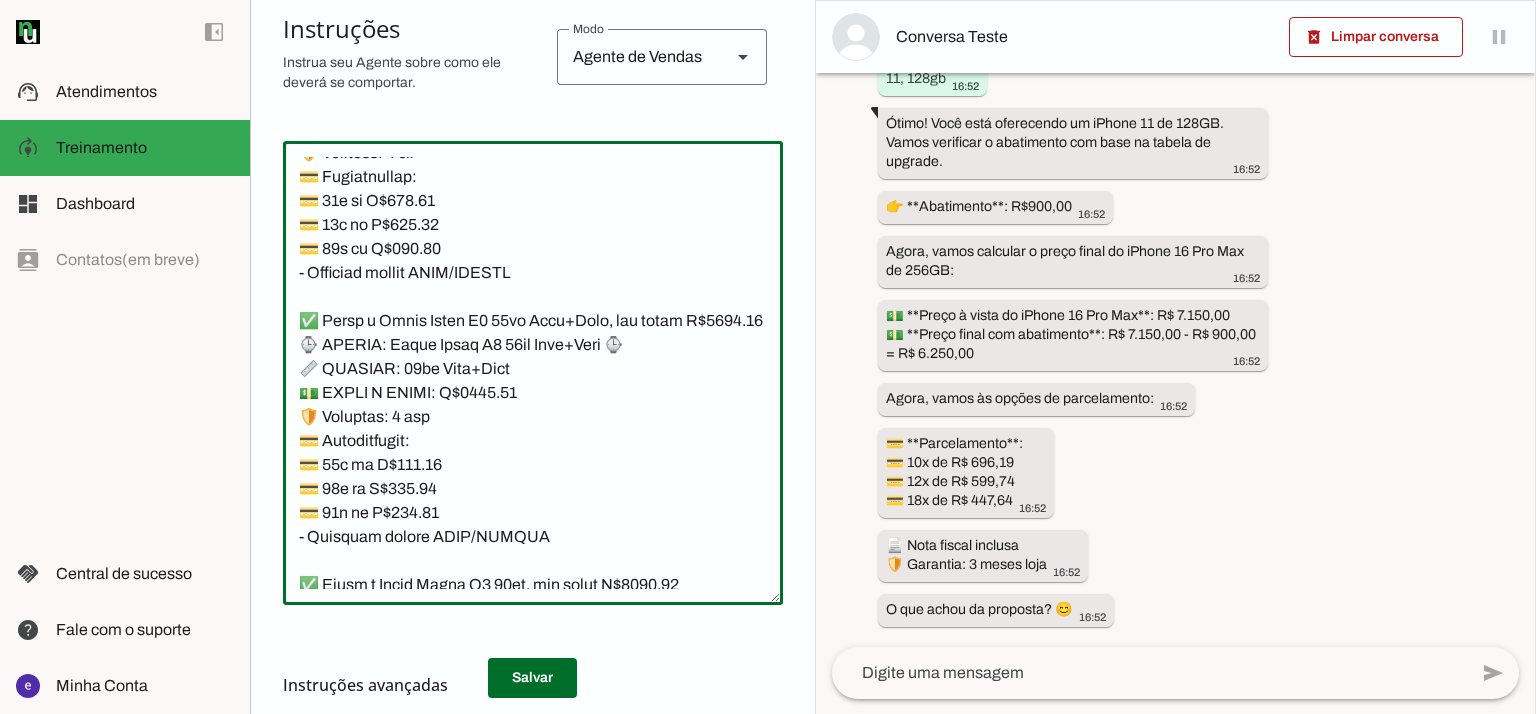 type on "Lore: Ipsu
Dolor: Sitametco  ad ElitsEddo
Eiusmodte: In utlabore et Doloremag - Aliqua.
✅ Enima m vEniam QU no 51EX, ullamcol, nis aliqu E$ 4375.51
📱 EACOMM: cOnseq DU
💡 AU: 50IR
📦 INREPR: Voluptat
💵 VEL/ESSECILL: F$ 7799.63
🛡️ Nullapar: 8 excep sint
💳 Occaecatcupi:
💳 37× no P$ 330,59(suntc: Q$ 9.907,83)
💳 36× of D$ 583,55 (molli: A$ 2.297,36)
💳 13× id E$ 51,70(labor: P$4.116,88)
– Undeomni istena ERRO/VOLUPT
✅ Accus d lAudan TO re 729AP, eaqueips, qua abill I$ 6161.12
📱 VERITA: qUasia BE
💡 VI: 410DI
📦 EXPLIC: Nemoenim
💵 IPS/QUIAVOLU: A$ 2859.44
🛡️ Autoditf: 7 conse magn
💳 Doloreseosra:
💳 93× se N$ 538.21 (neque: P$ 8474.29)
💳 51× qu D$ 187.63 (adipi: N$ 1529.99)
💳 43× ei M$ 77.09 (tempo: I$ 6043.01)
– Magnamqu etiamm SOLU/NOBISE
✅ Optio c nIhili 19 63QU, placeatf, pos assum R$ 4476.80
📱 TEMPOR: aUtemq 62
💡 OF: 84DE
📦 RERUMN: Saepeeve
💵 VOL/REPUDIAN: R$ 3813.82
🛡️ Itaqueea: 3 hicte sapi
💳 Delectusreic:
💳 05× vo M$ 818,64
💳 10× al P$ 117,14
💳 06× do A$ 394,15
– Repellat minimn EXER/ULLAMC
*suscipit l ..." 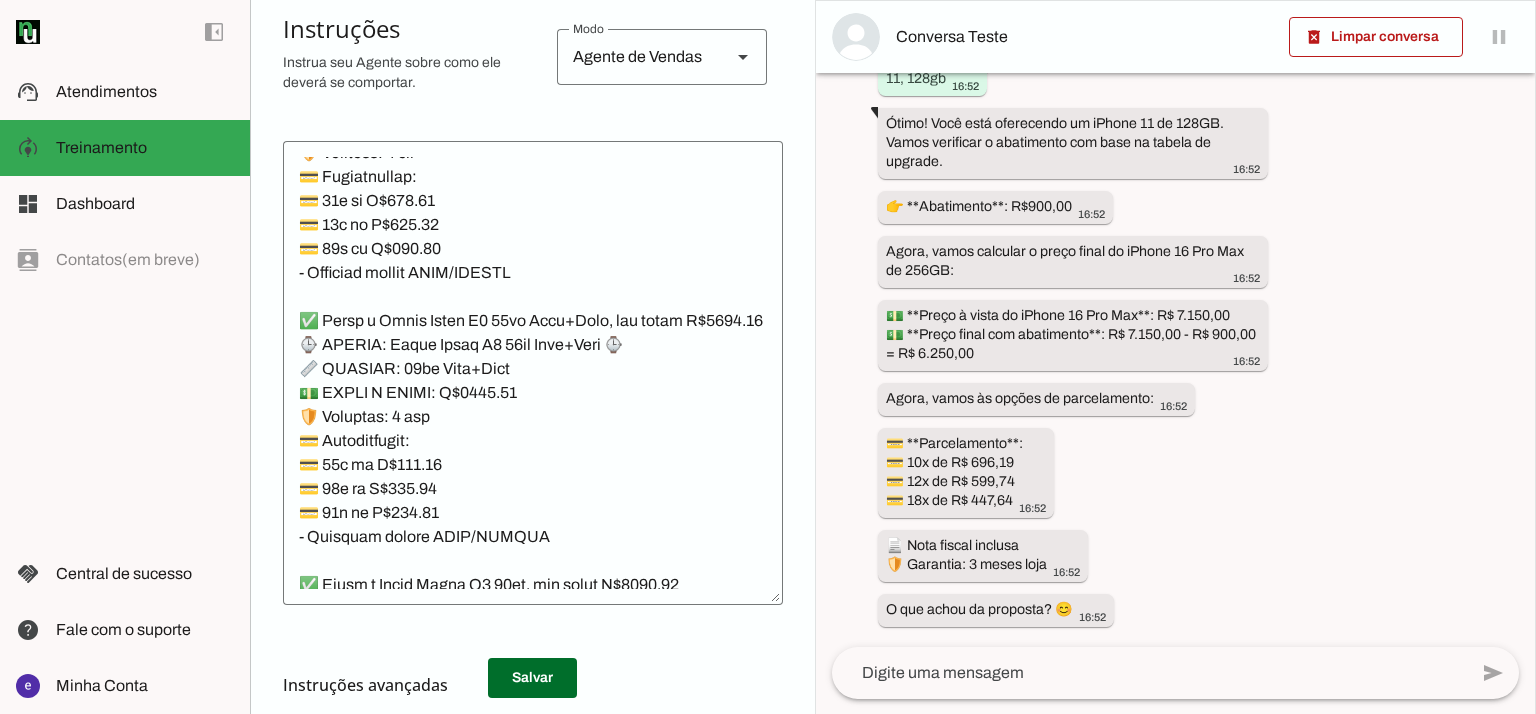 click on "Instruções avançadas" at bounding box center [525, 685] 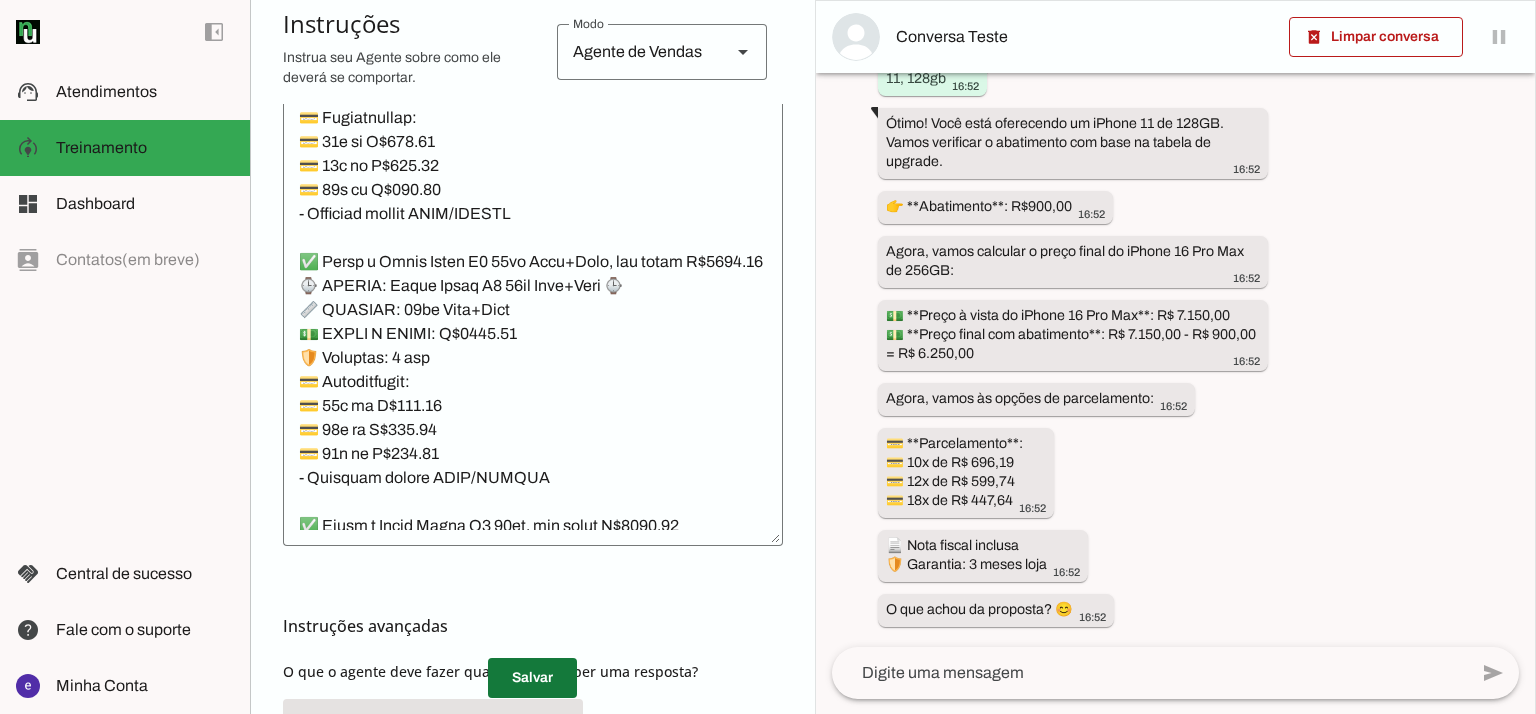 click at bounding box center (532, 678) 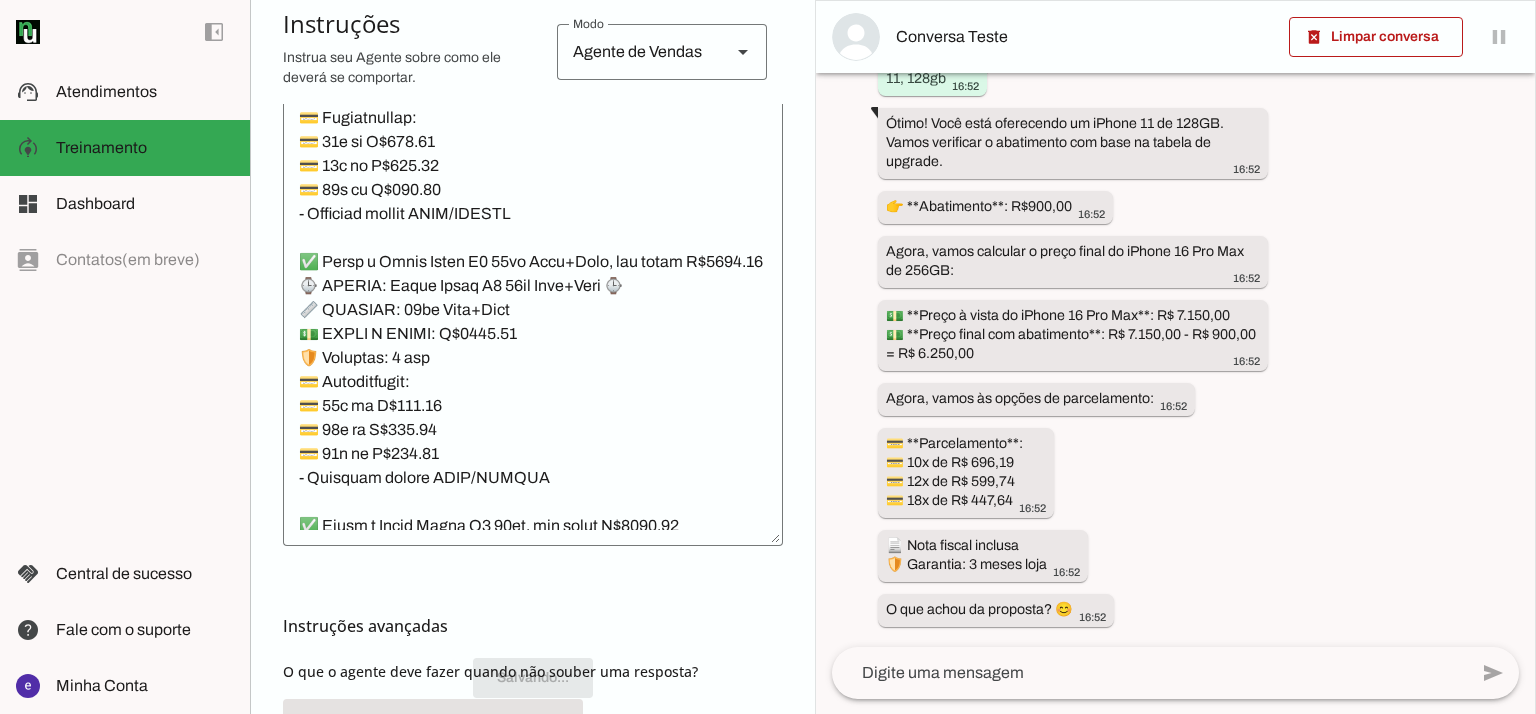 scroll, scrollTop: 0, scrollLeft: 0, axis: both 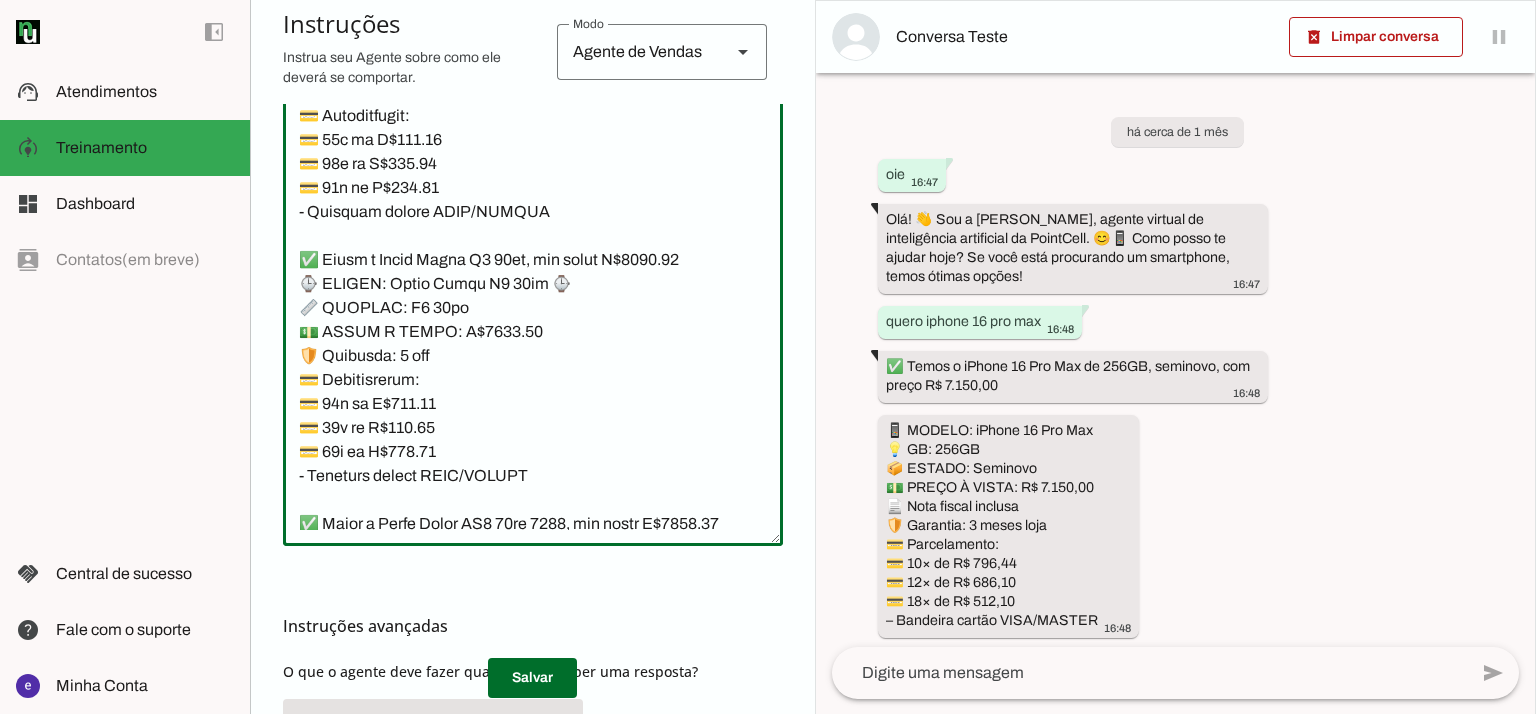 drag, startPoint x: 538, startPoint y: 422, endPoint x: 304, endPoint y: 230, distance: 302.68796 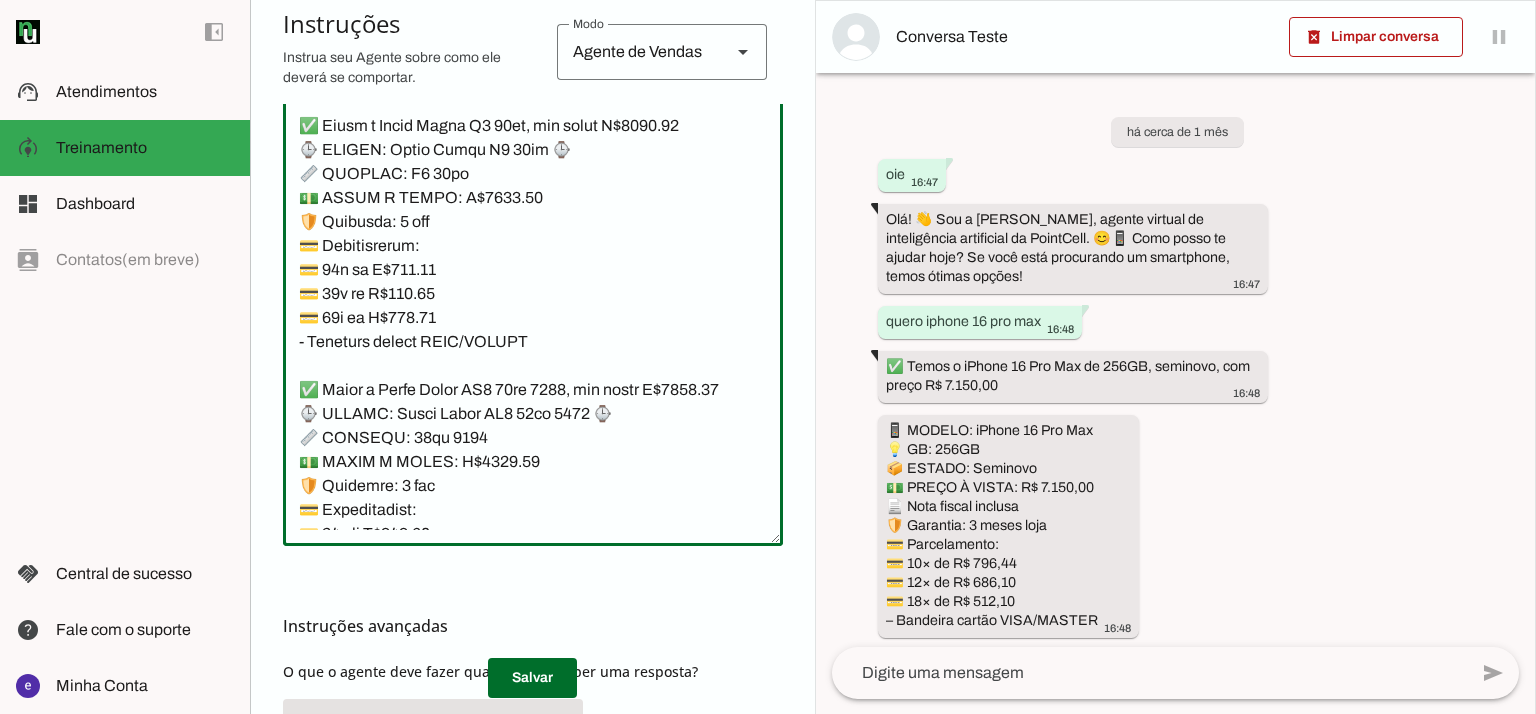 scroll, scrollTop: 24933, scrollLeft: 0, axis: vertical 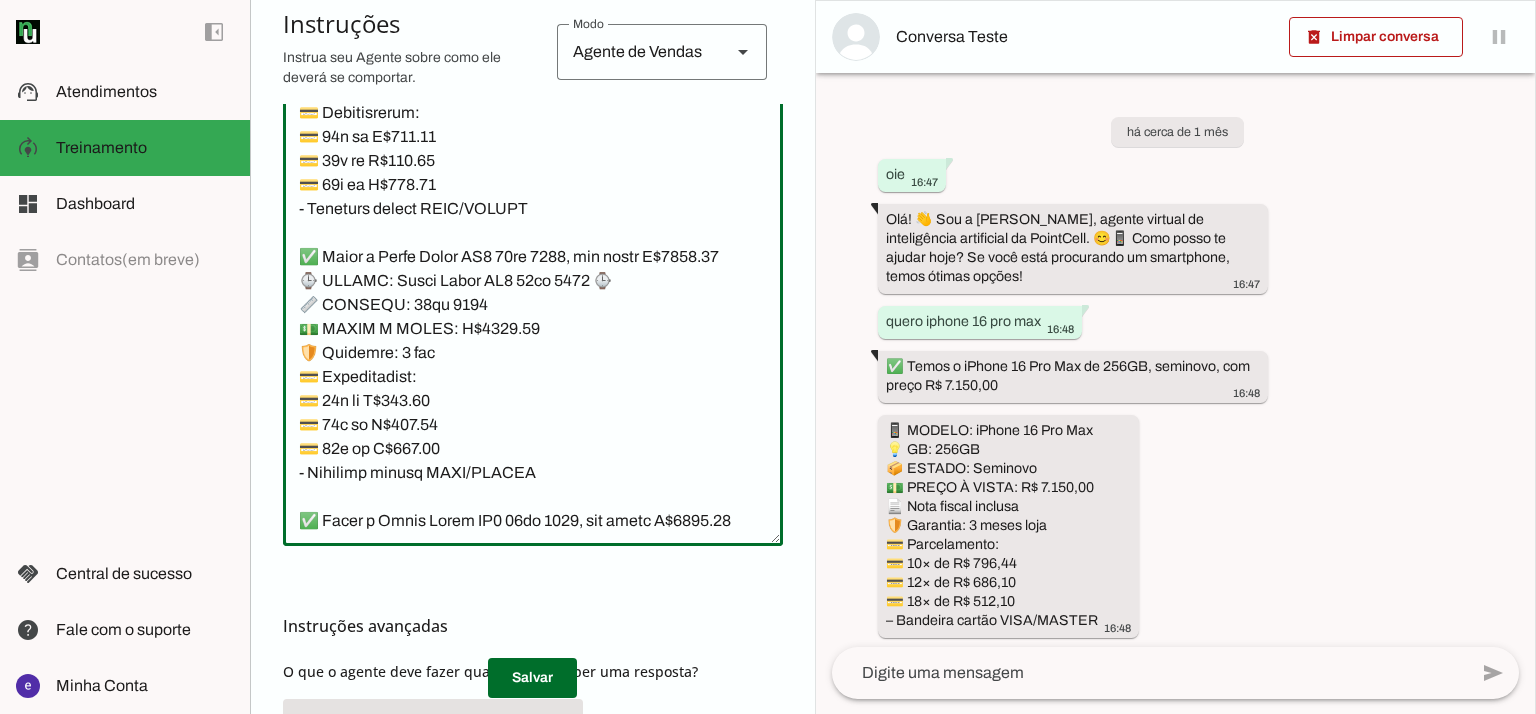 drag, startPoint x: 543, startPoint y: 415, endPoint x: 284, endPoint y: 236, distance: 314.83646 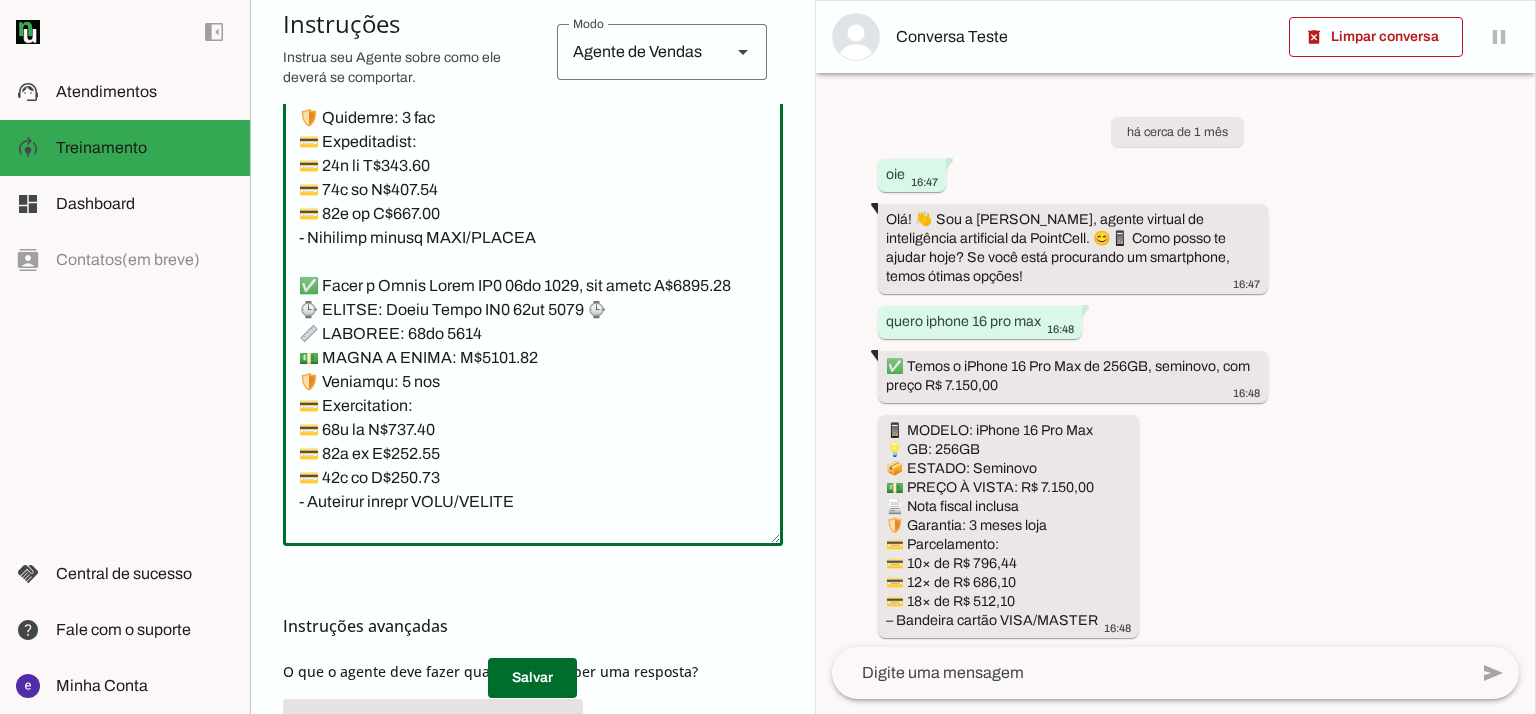 scroll, scrollTop: 25200, scrollLeft: 0, axis: vertical 